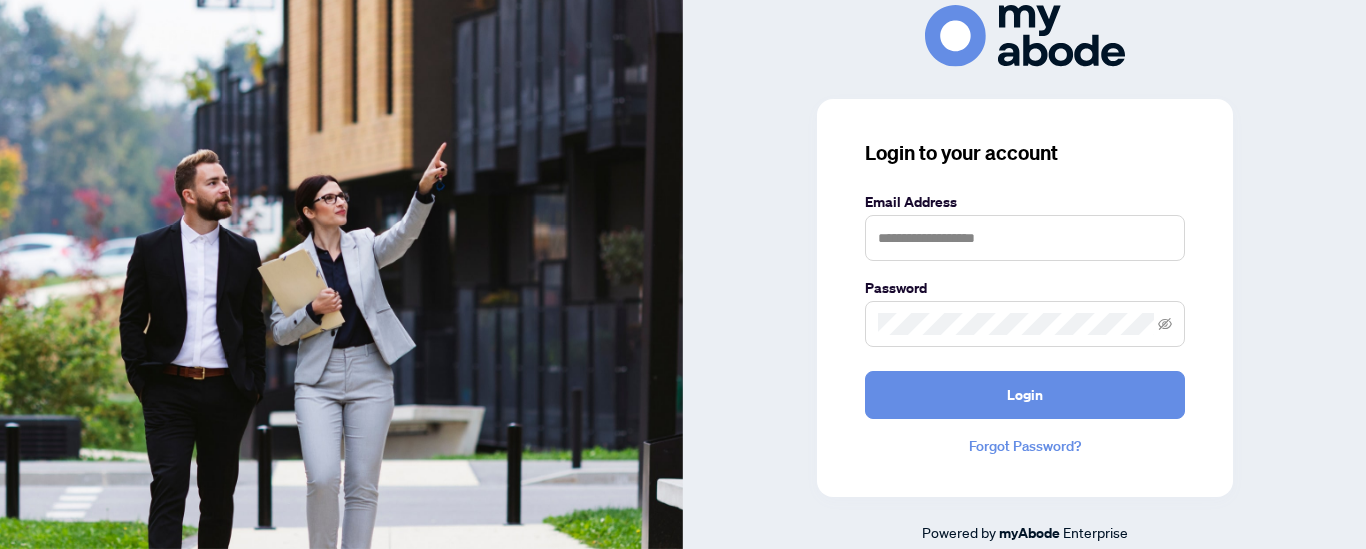 scroll, scrollTop: 0, scrollLeft: 0, axis: both 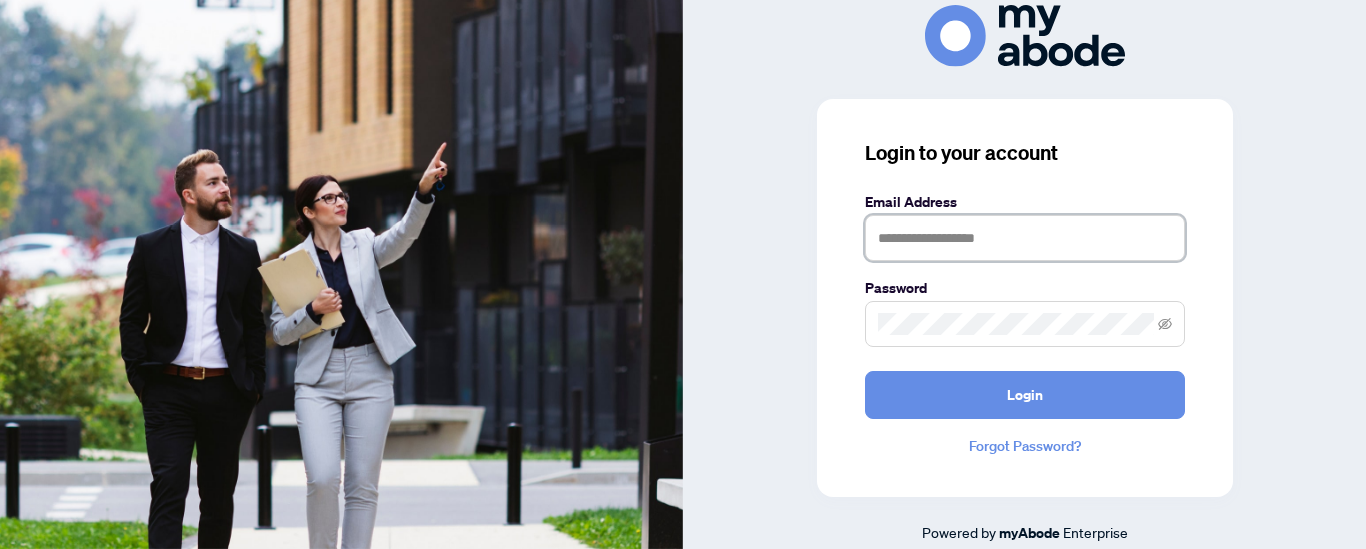 click at bounding box center (1025, 238) 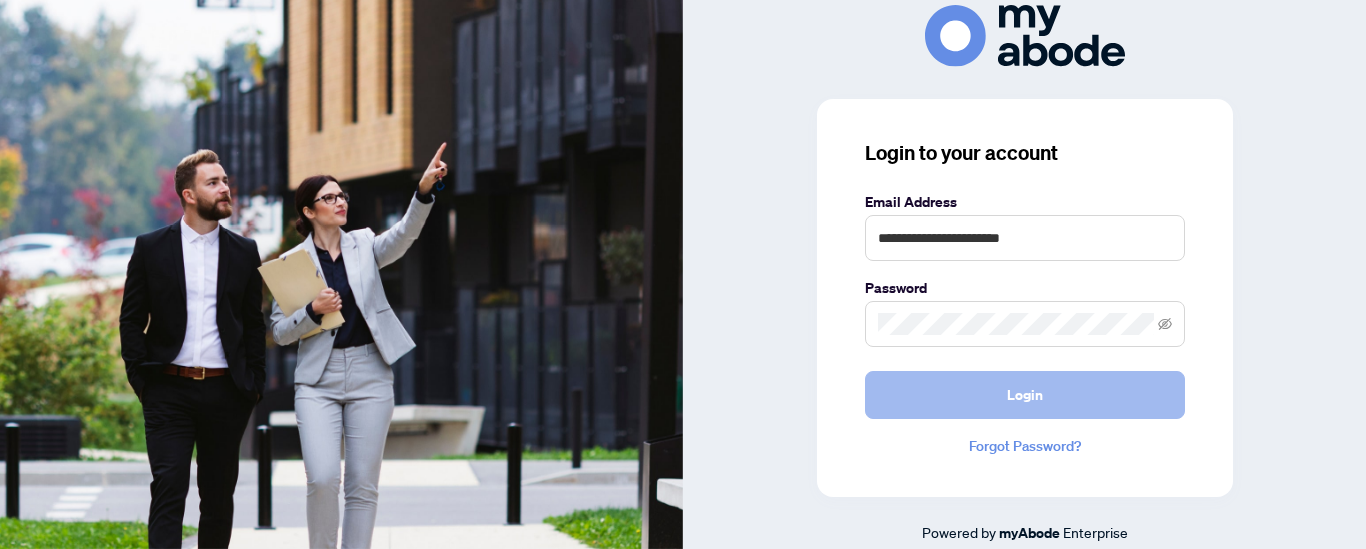 click on "Login" at bounding box center [1025, 395] 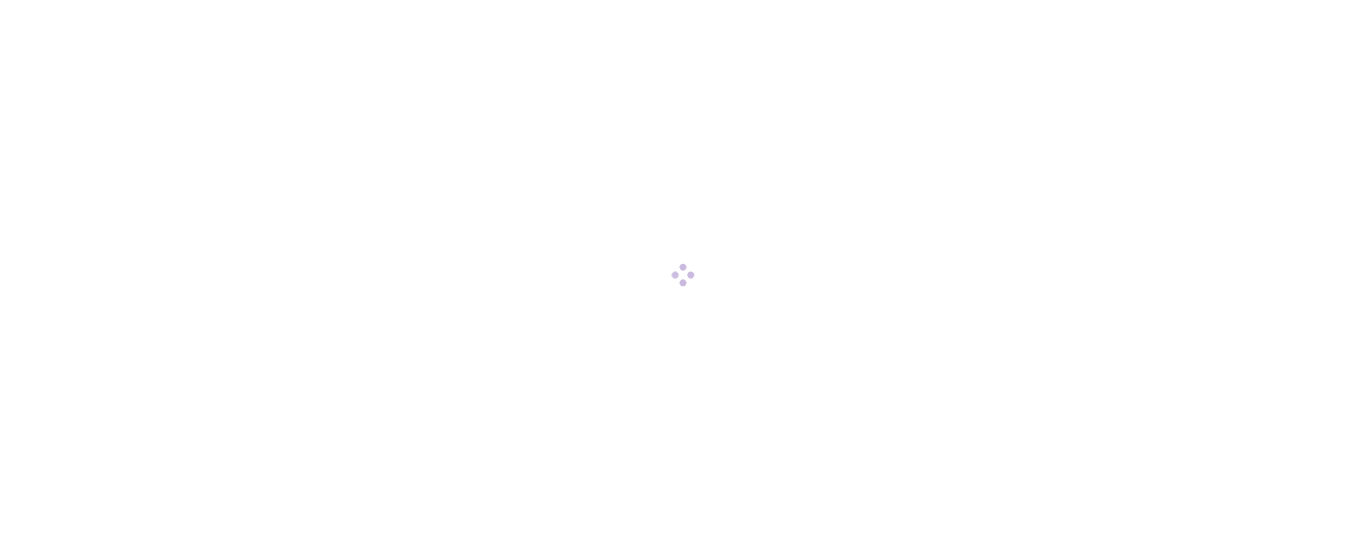scroll, scrollTop: 0, scrollLeft: 0, axis: both 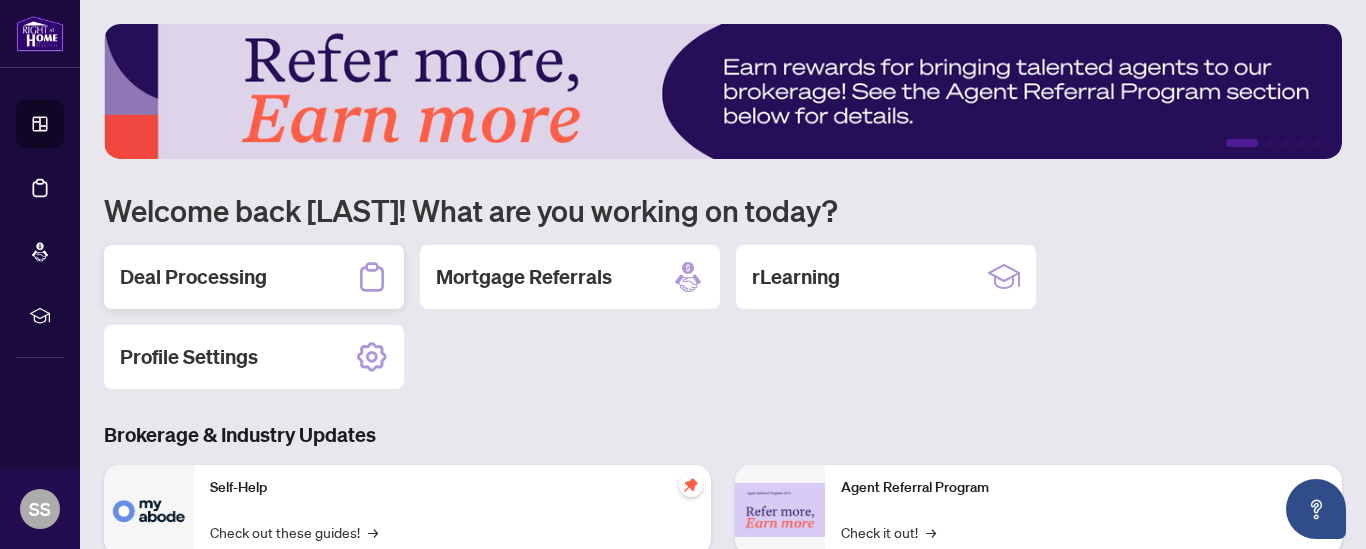 click on "Deal Processing" at bounding box center (193, 277) 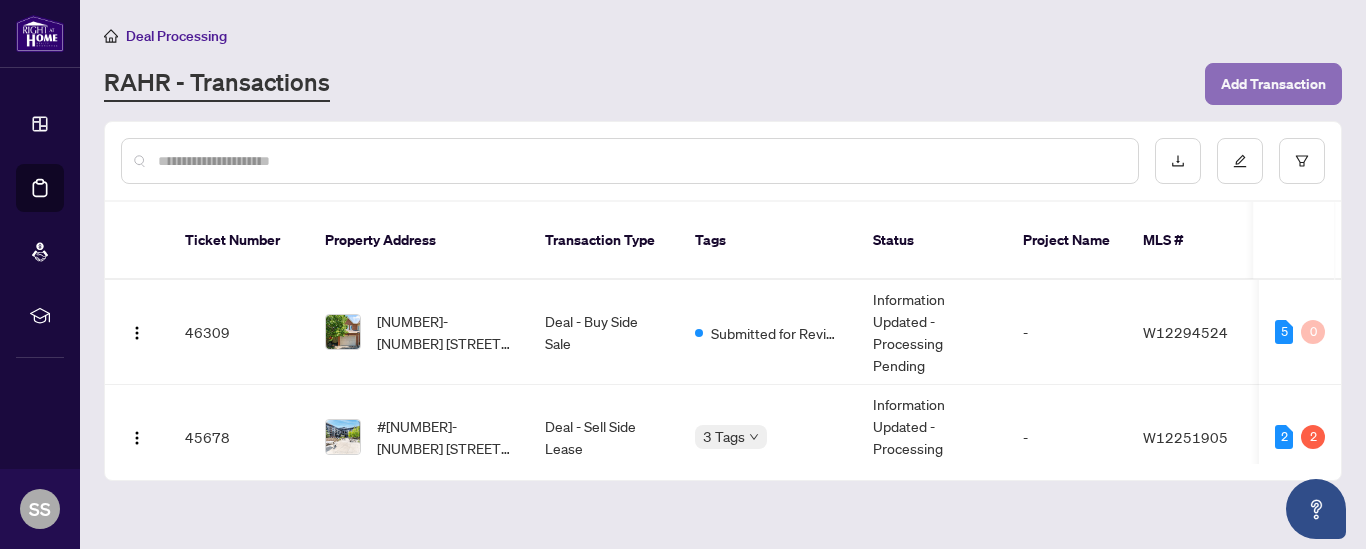 click on "Add Transaction" at bounding box center (1273, 84) 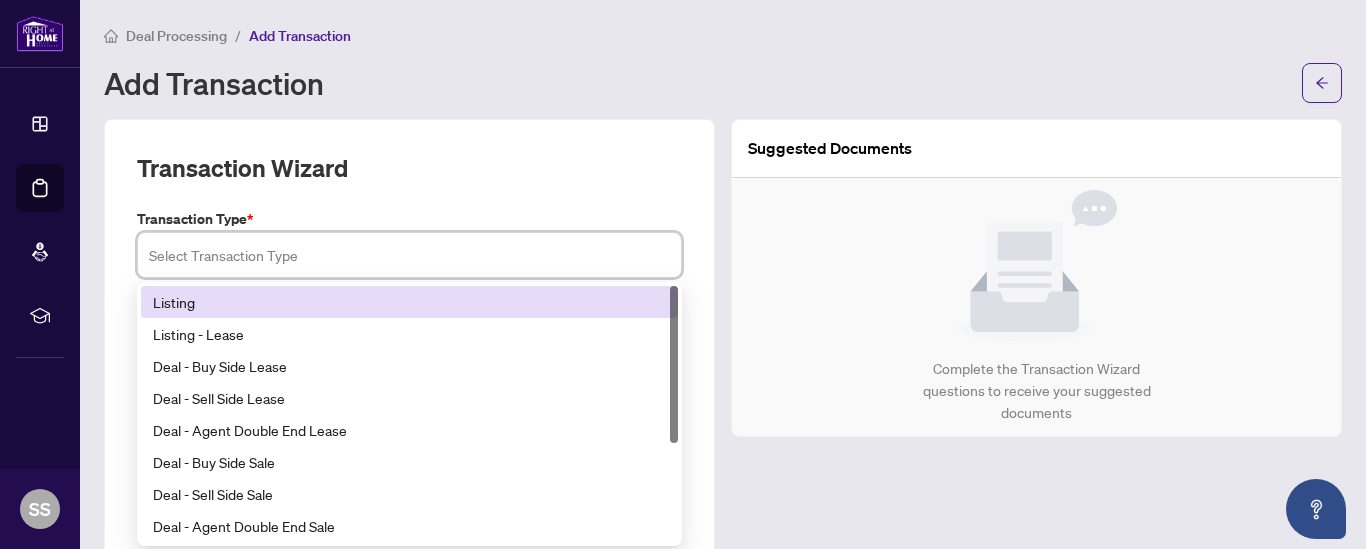 click at bounding box center [409, 255] 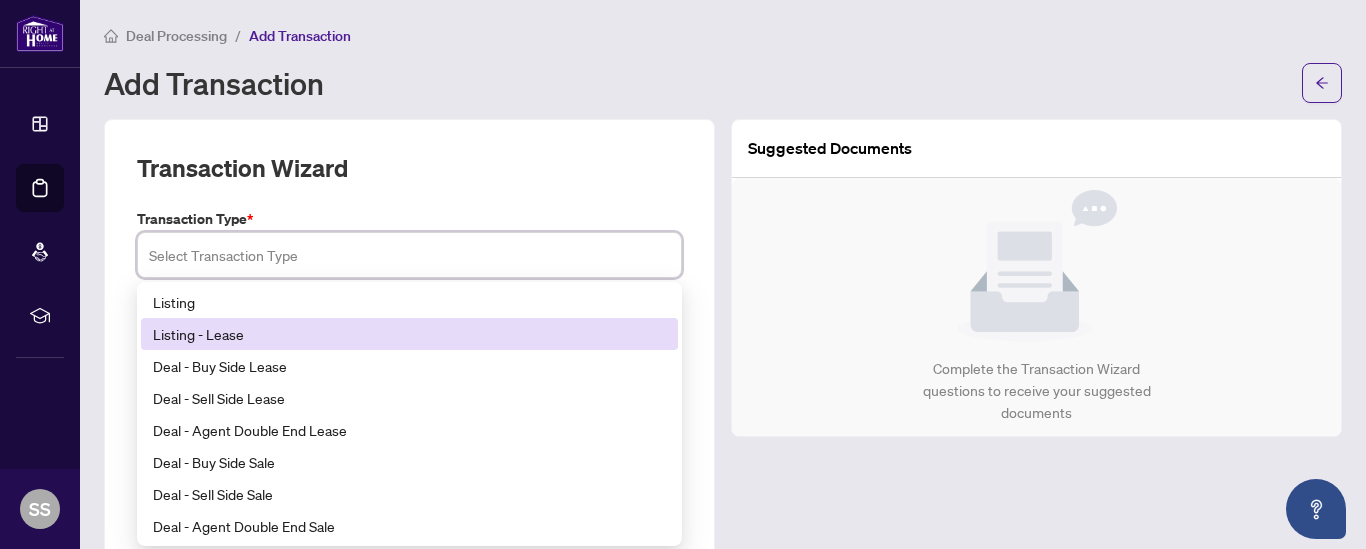 click on "Listing - Lease" at bounding box center [409, 334] 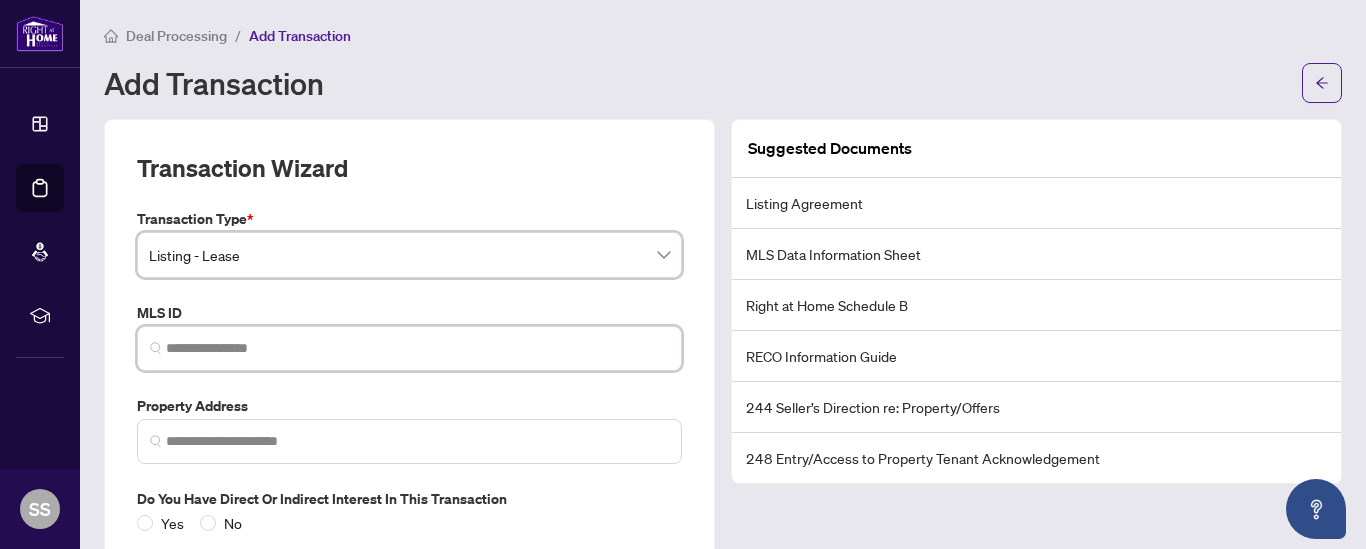 click at bounding box center (417, 348) 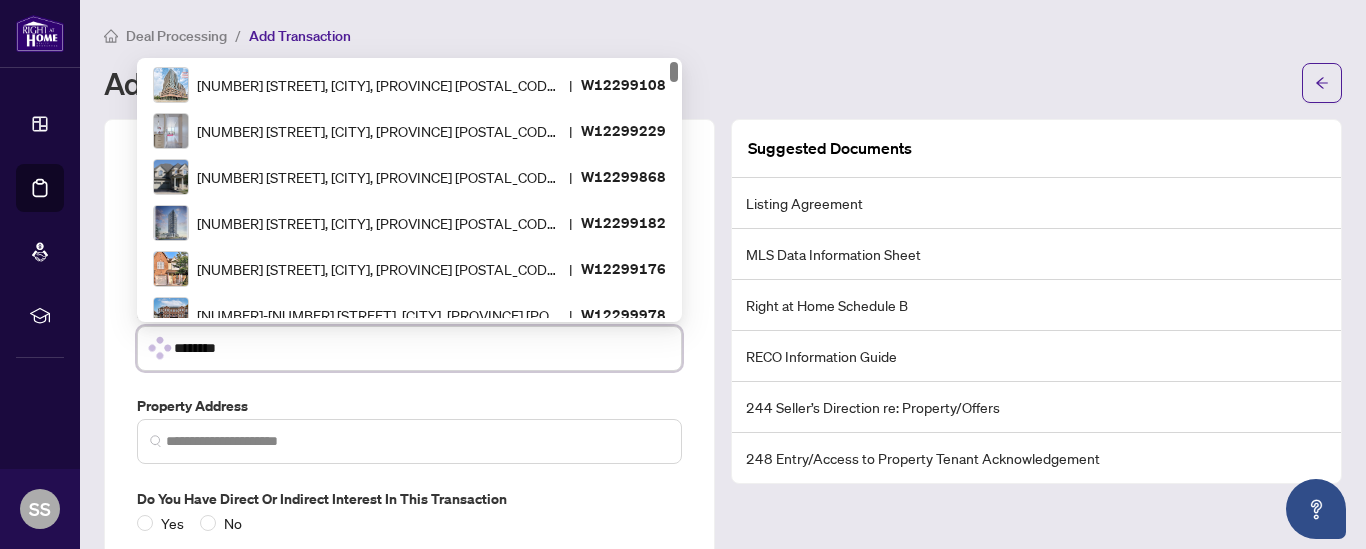 type on "*********" 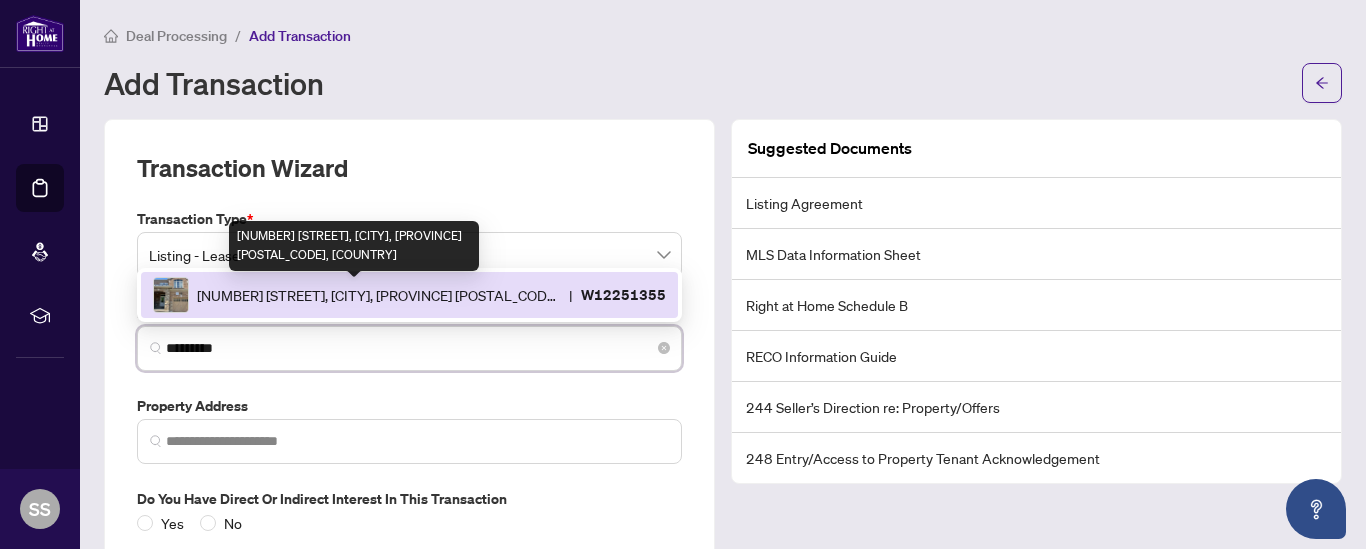 click on "[NUMBER] [STREET], [CITY], [PROVINCE] [POSTAL_CODE], [COUNTRY]" at bounding box center (379, 295) 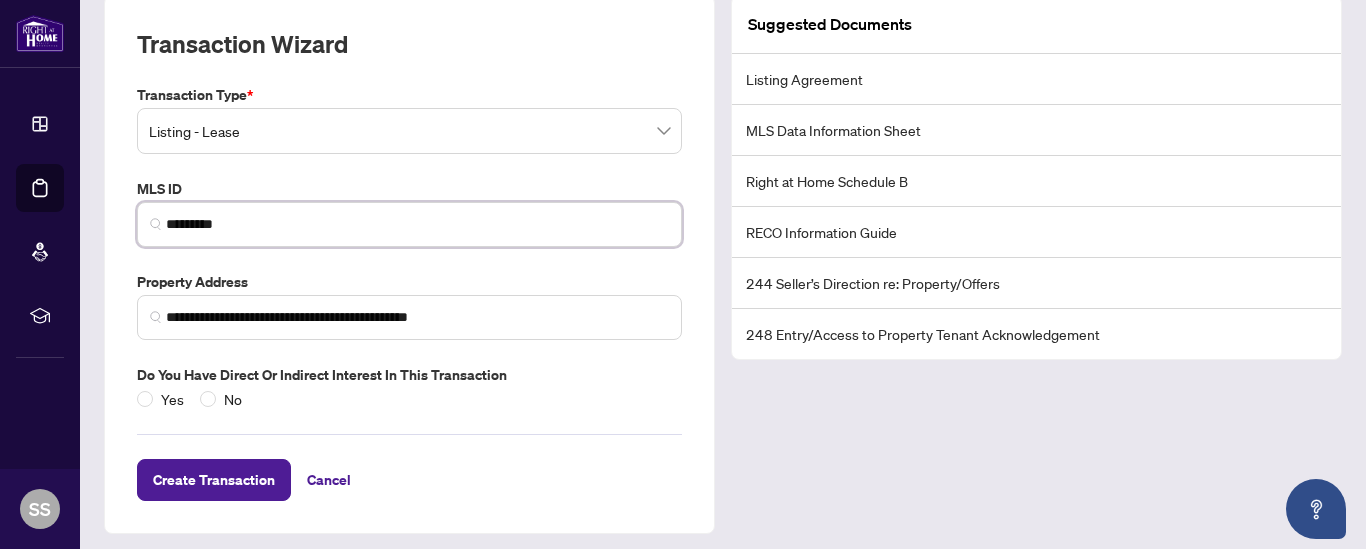 scroll, scrollTop: 132, scrollLeft: 0, axis: vertical 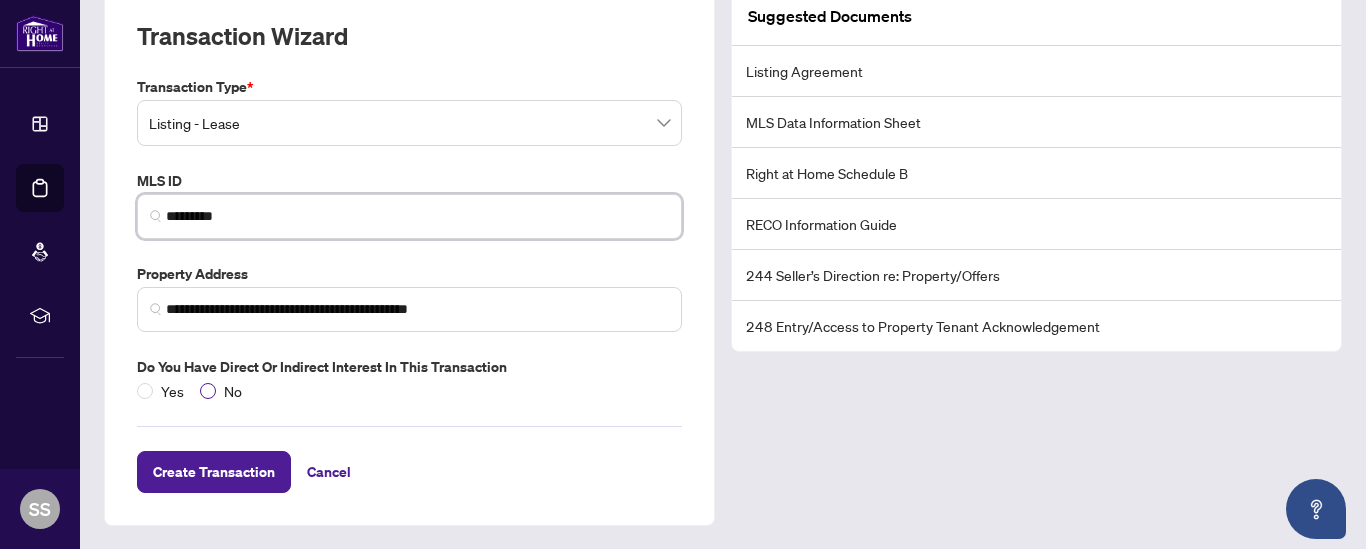 type on "*********" 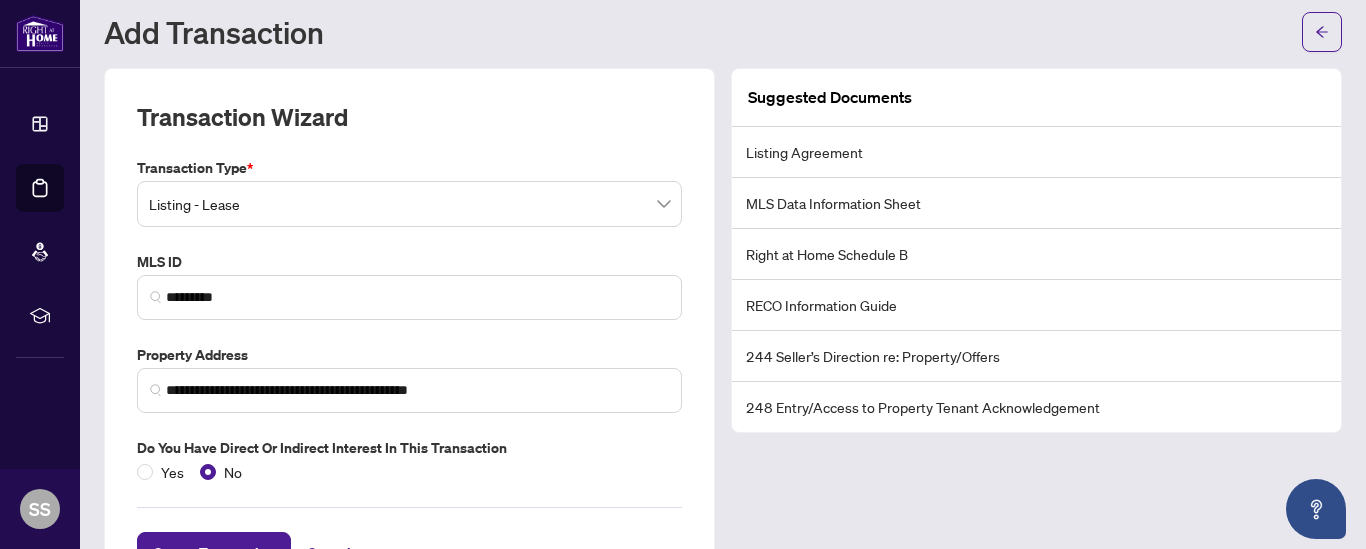 scroll, scrollTop: 44, scrollLeft: 0, axis: vertical 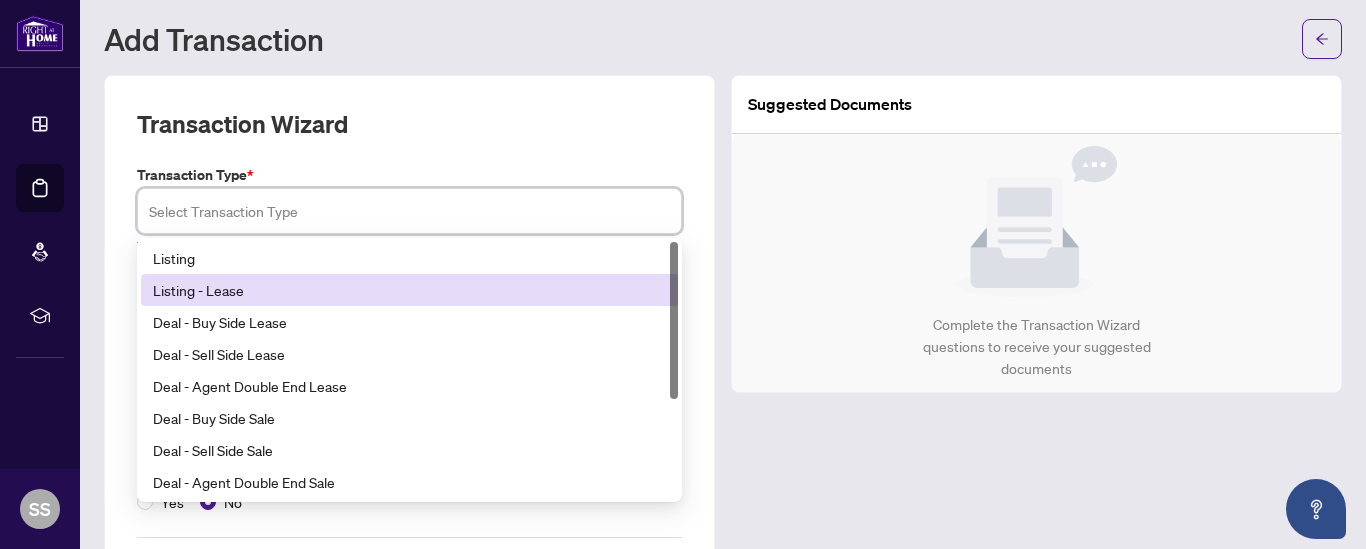 click at bounding box center (409, 211) 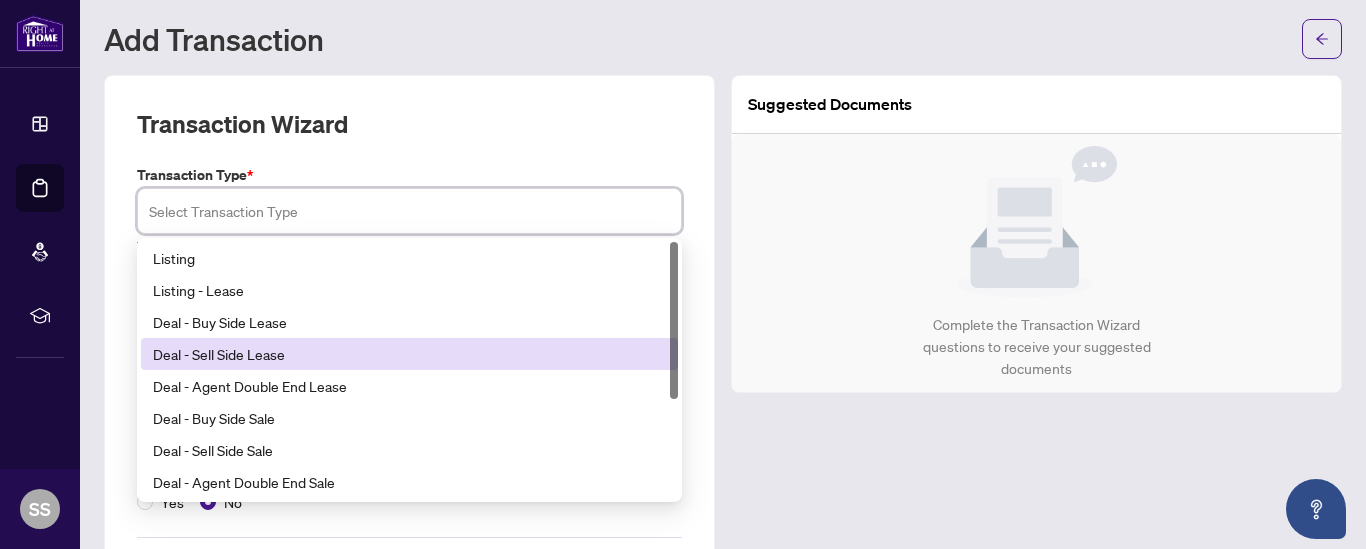 click on "Deal - Sell Side Lease" at bounding box center [409, 354] 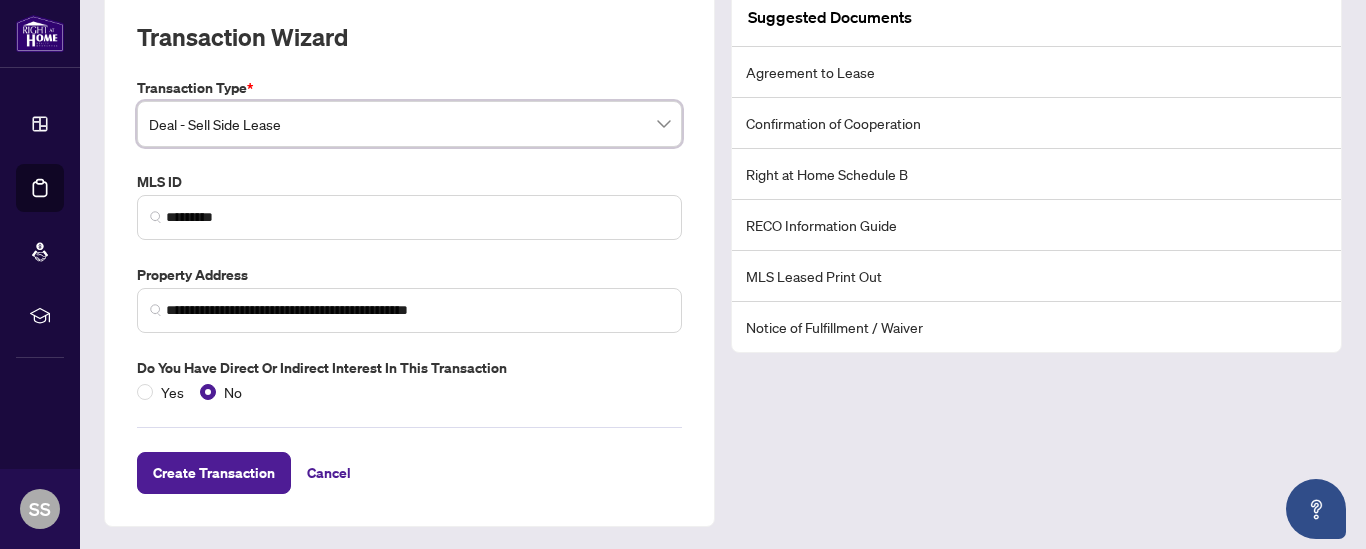 scroll, scrollTop: 132, scrollLeft: 0, axis: vertical 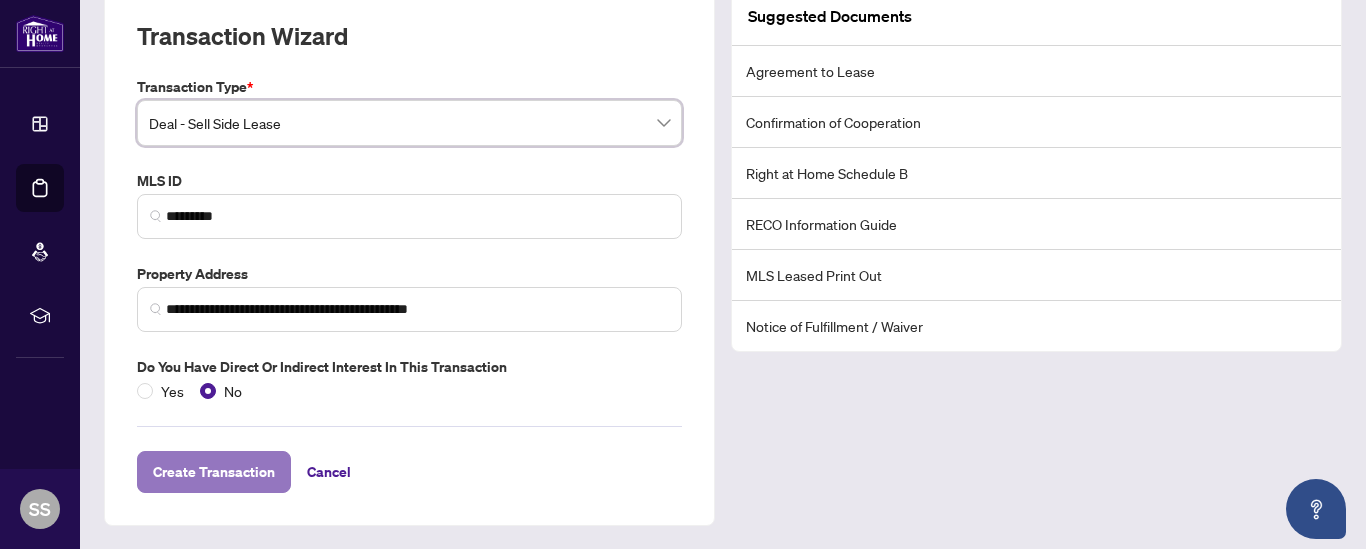 click on "Create Transaction" at bounding box center [214, 472] 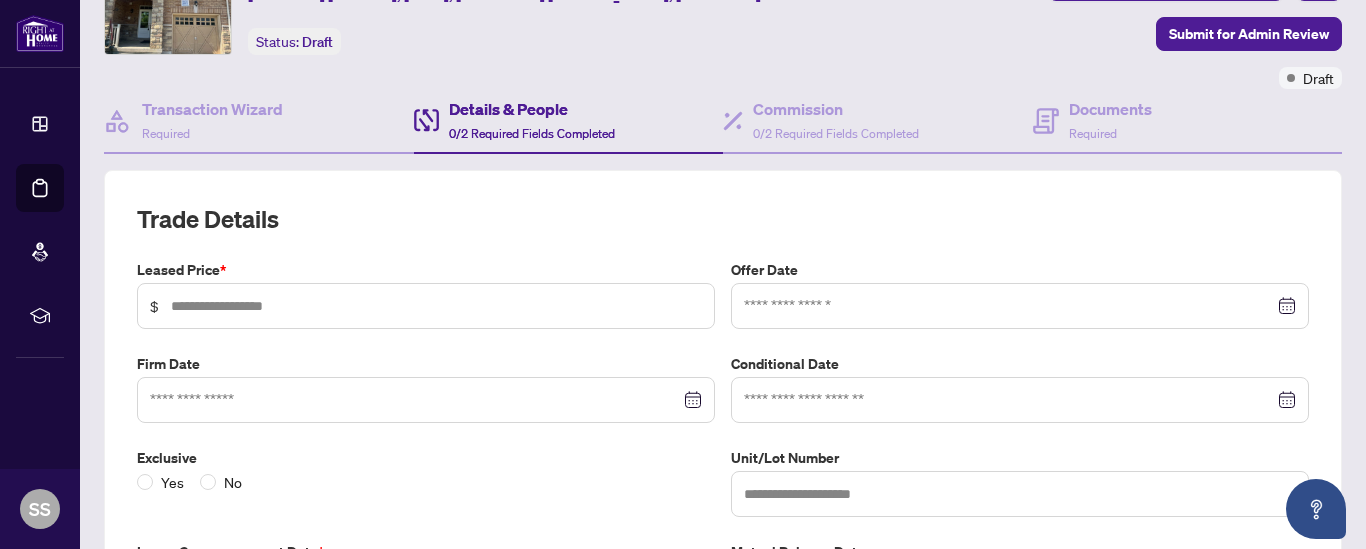 scroll, scrollTop: 108, scrollLeft: 0, axis: vertical 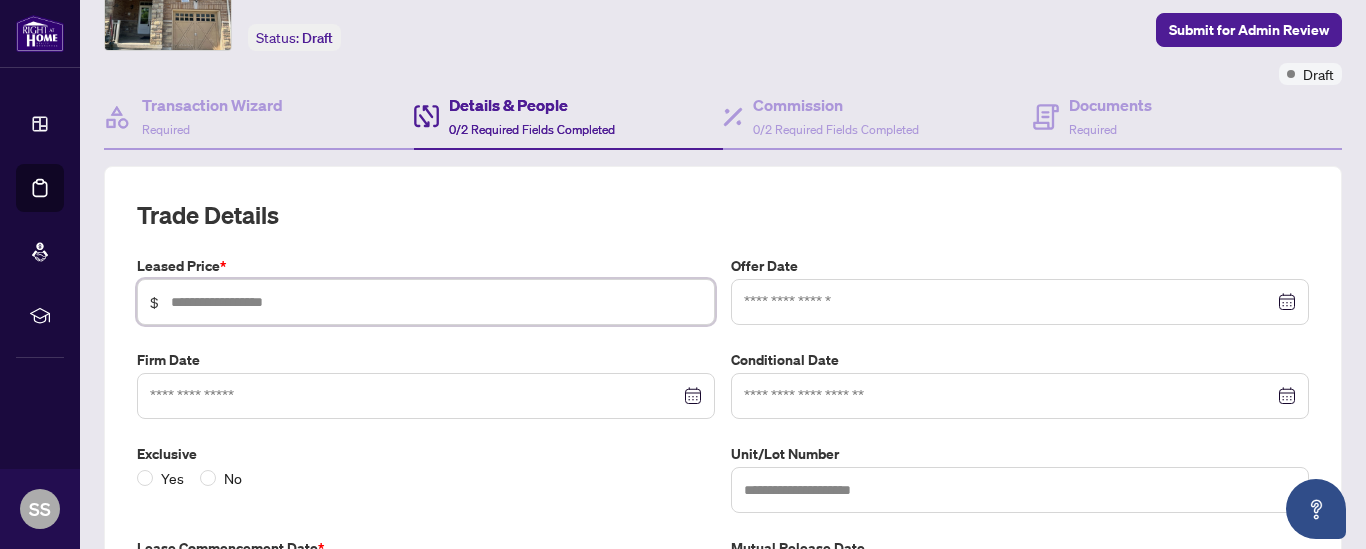 click at bounding box center (436, 302) 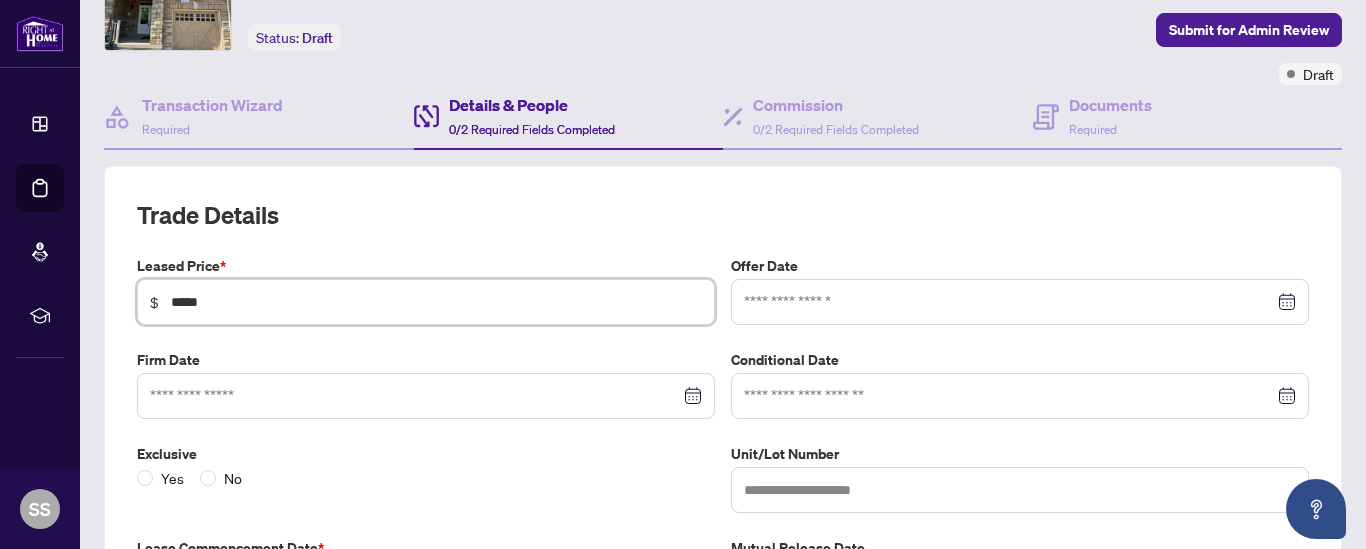 click at bounding box center [1020, 302] 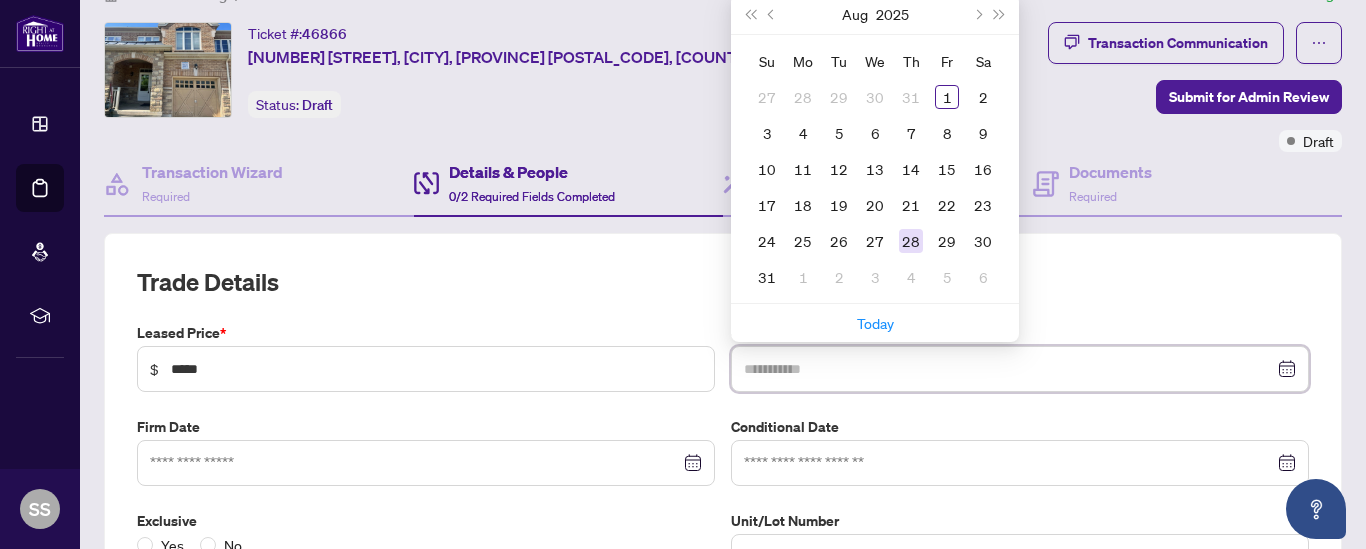 scroll, scrollTop: 34, scrollLeft: 0, axis: vertical 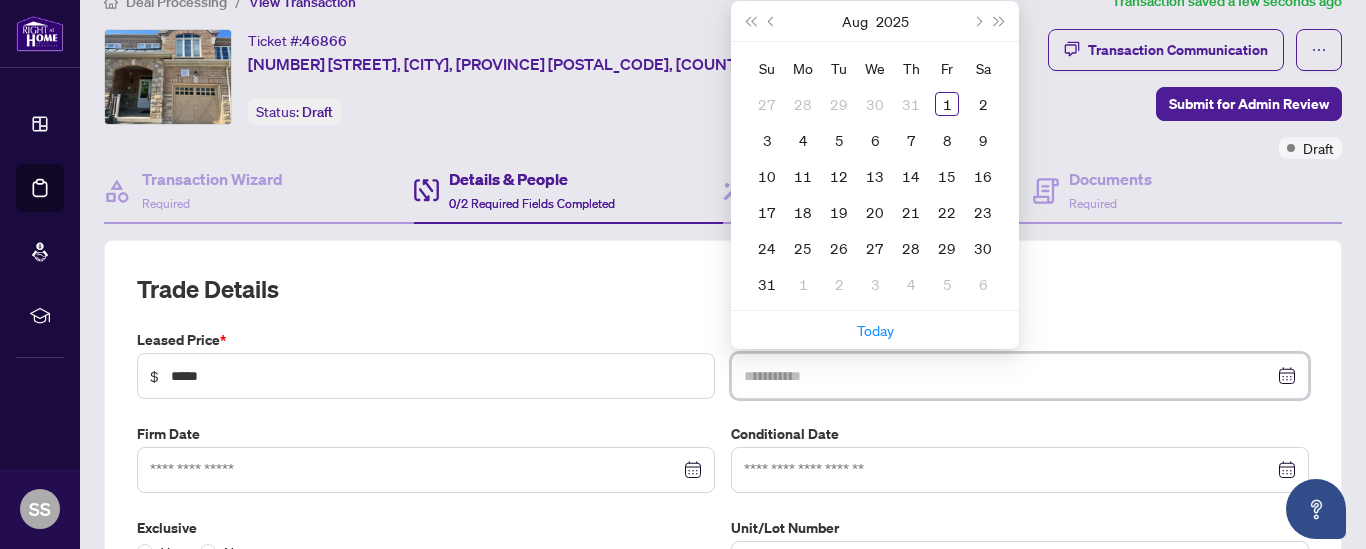 type on "**********" 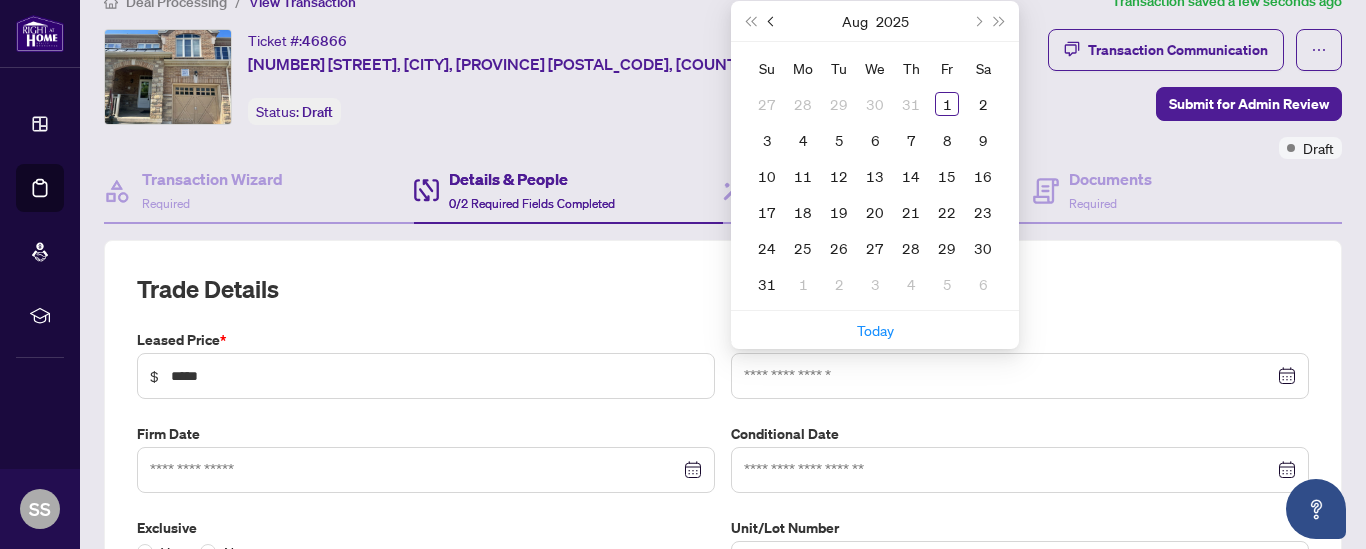 click at bounding box center [773, 21] 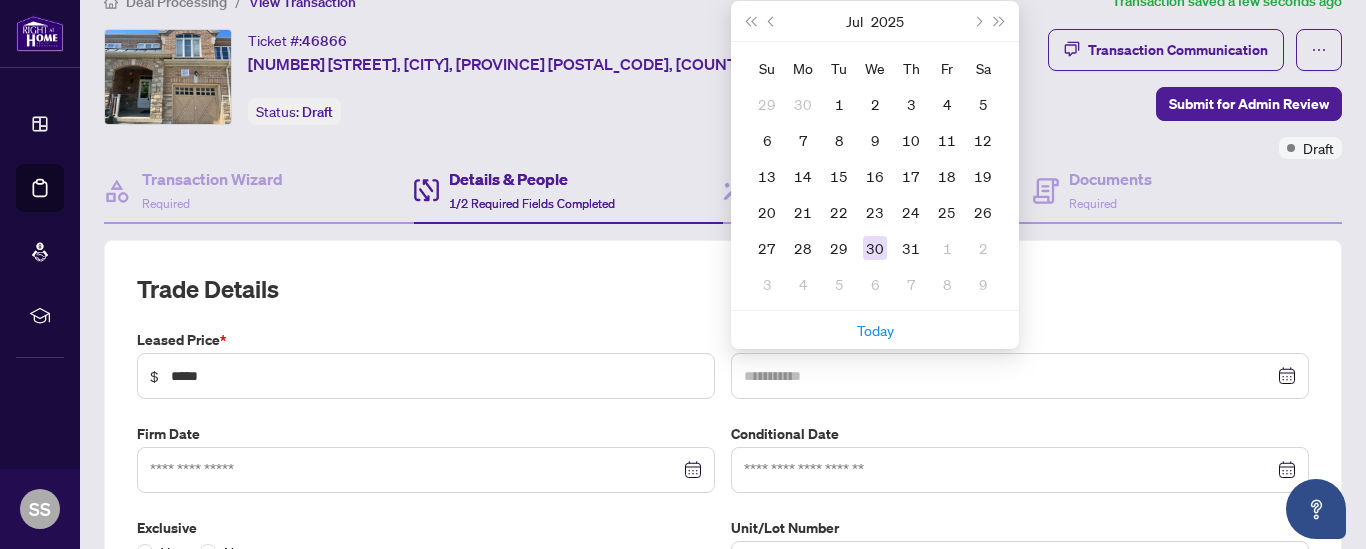 type on "**********" 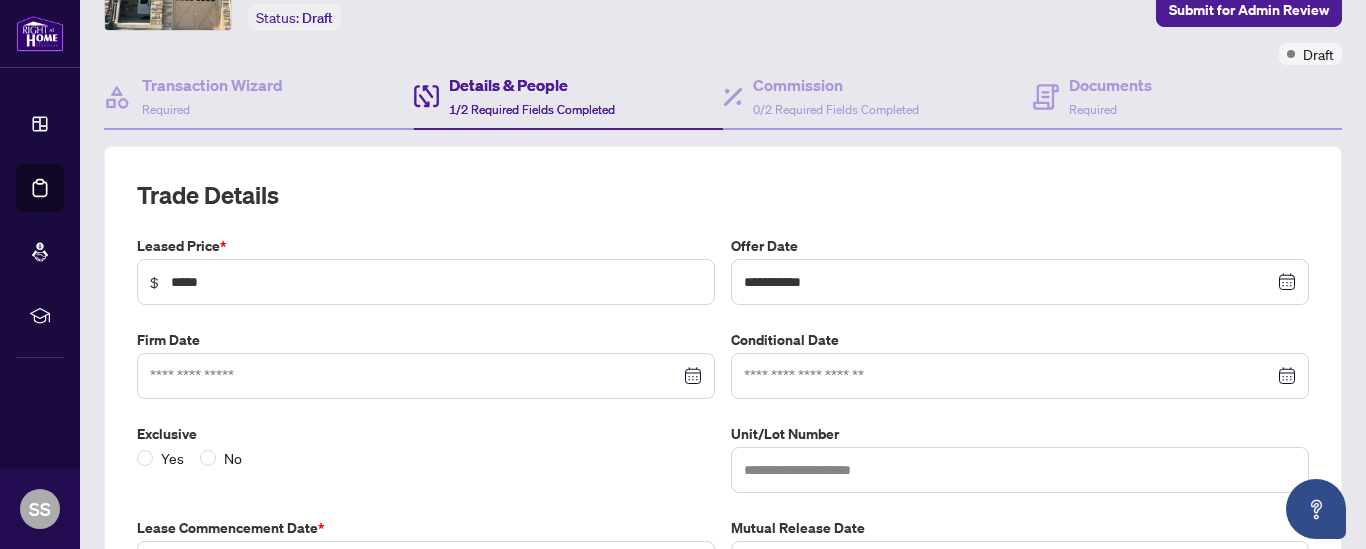 scroll, scrollTop: 143, scrollLeft: 0, axis: vertical 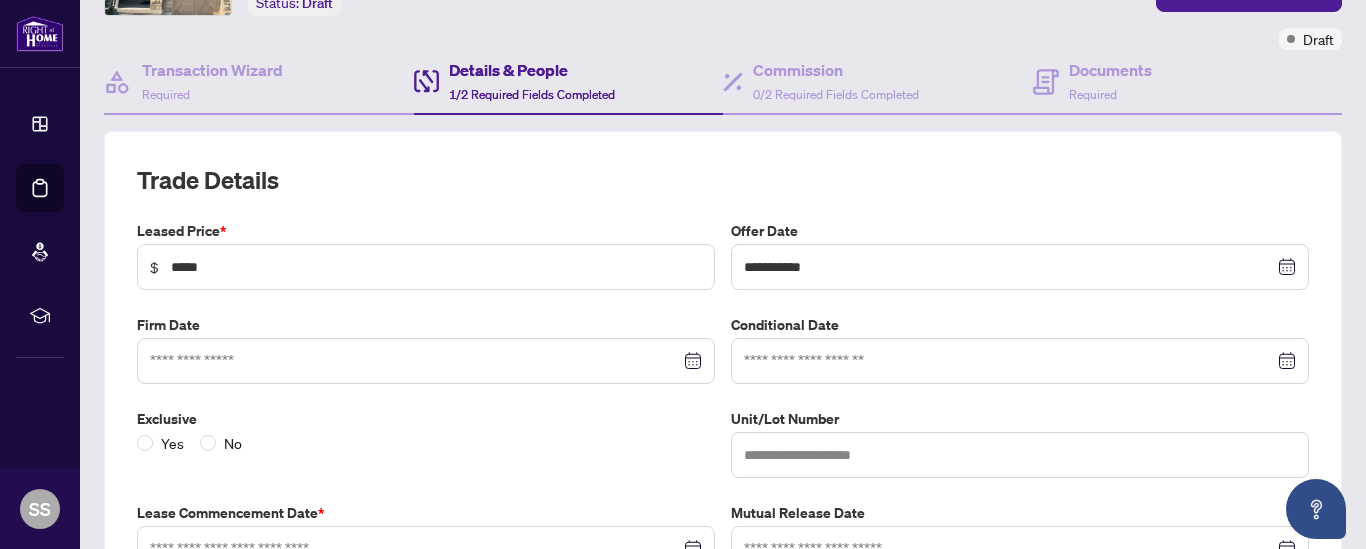 click at bounding box center (426, 361) 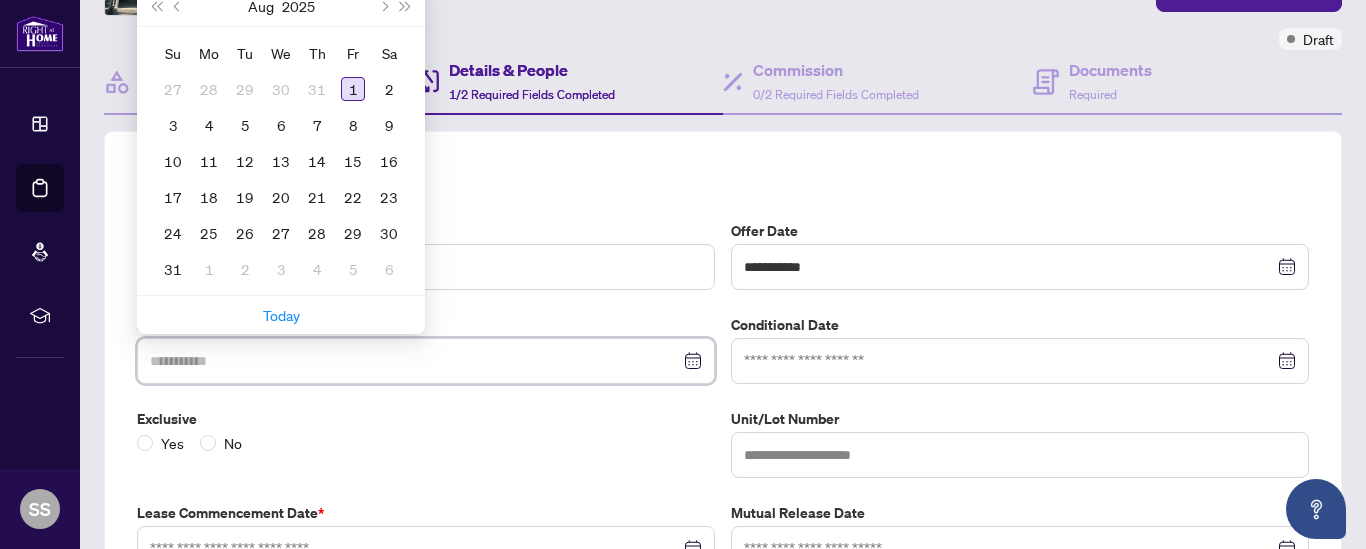 type on "**********" 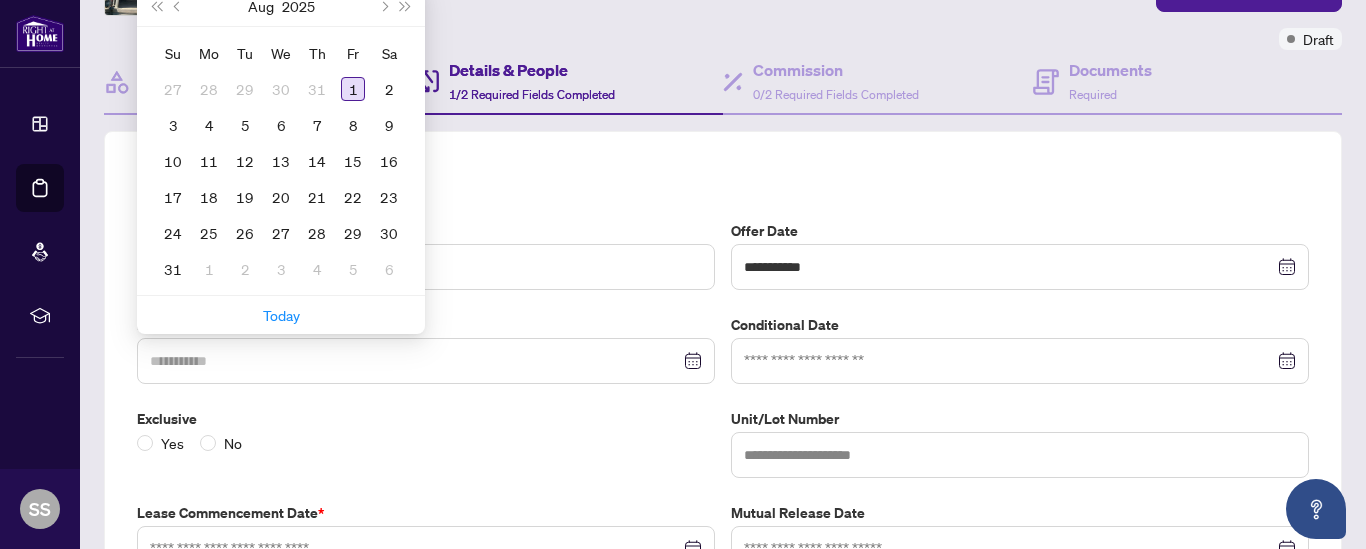 click on "1" at bounding box center [353, 89] 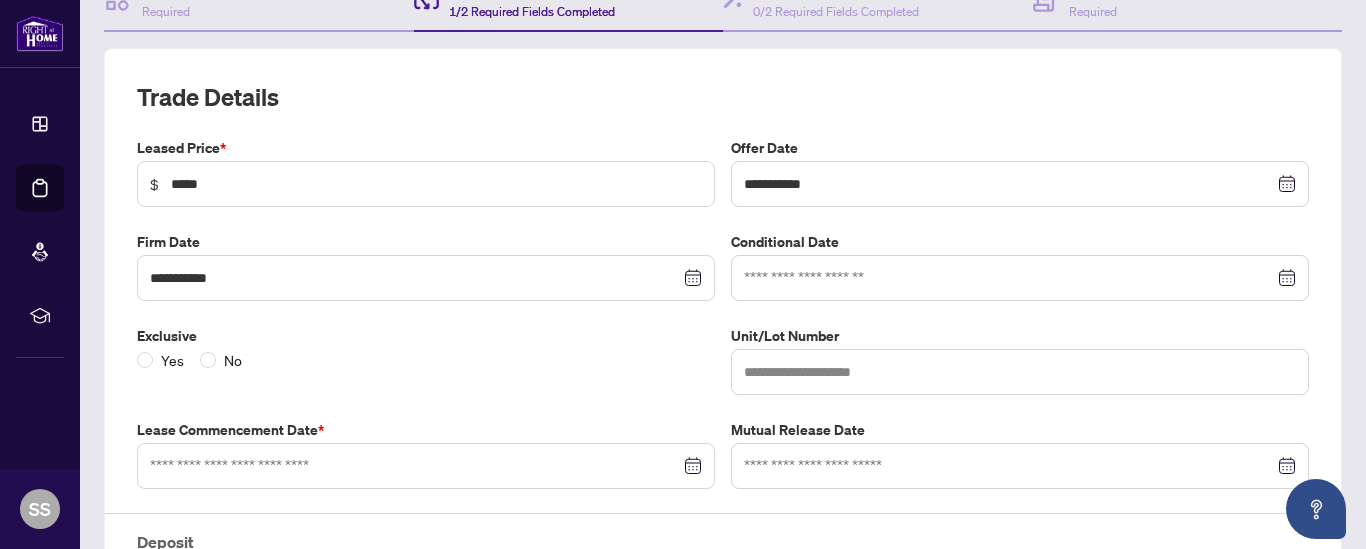 scroll, scrollTop: 243, scrollLeft: 0, axis: vertical 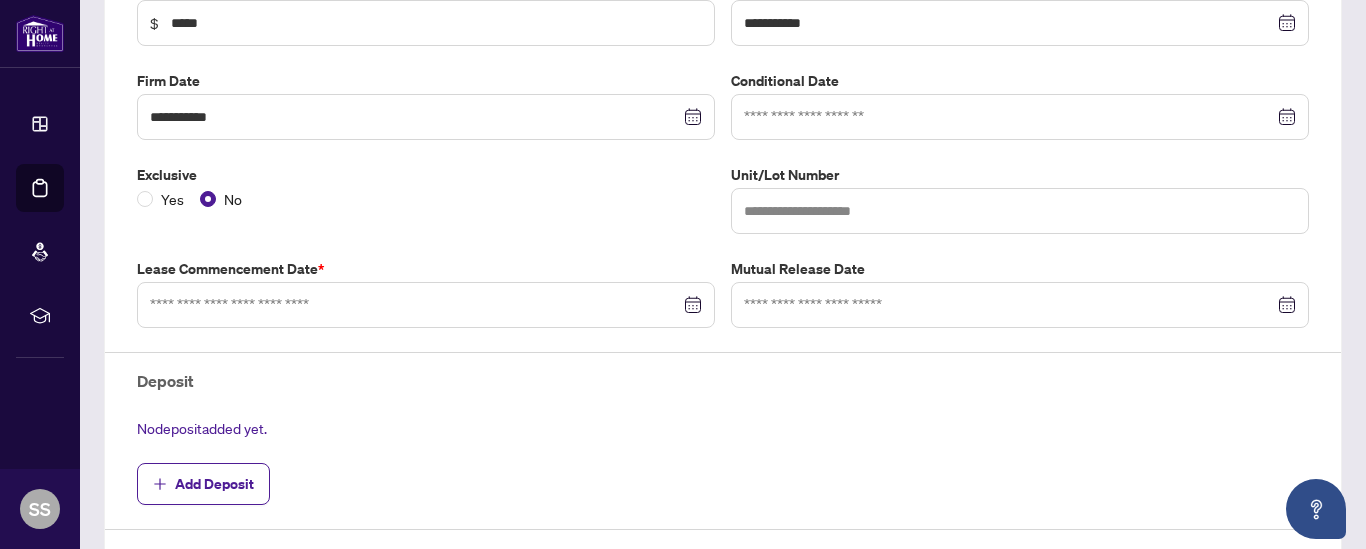 click at bounding box center (426, 305) 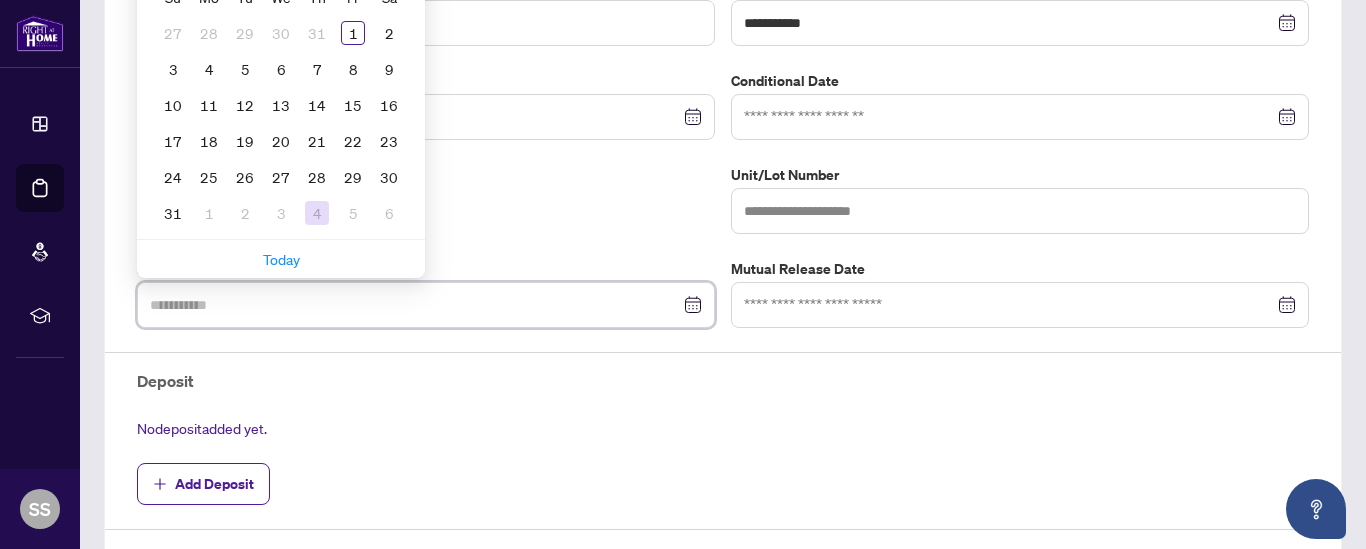 type on "**********" 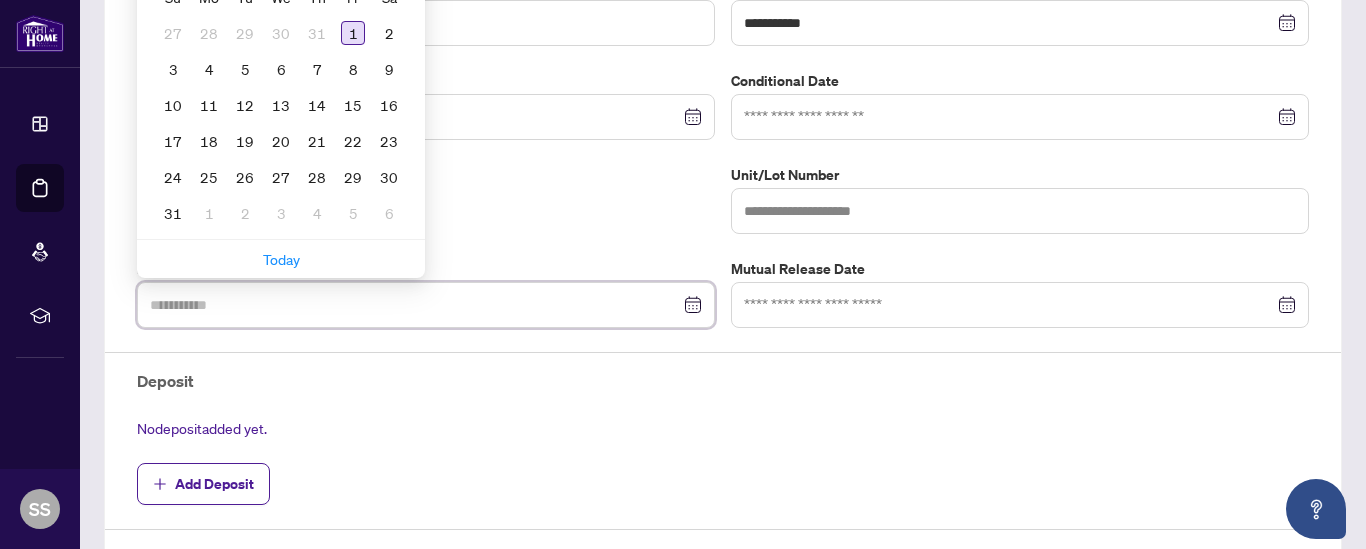 type on "**********" 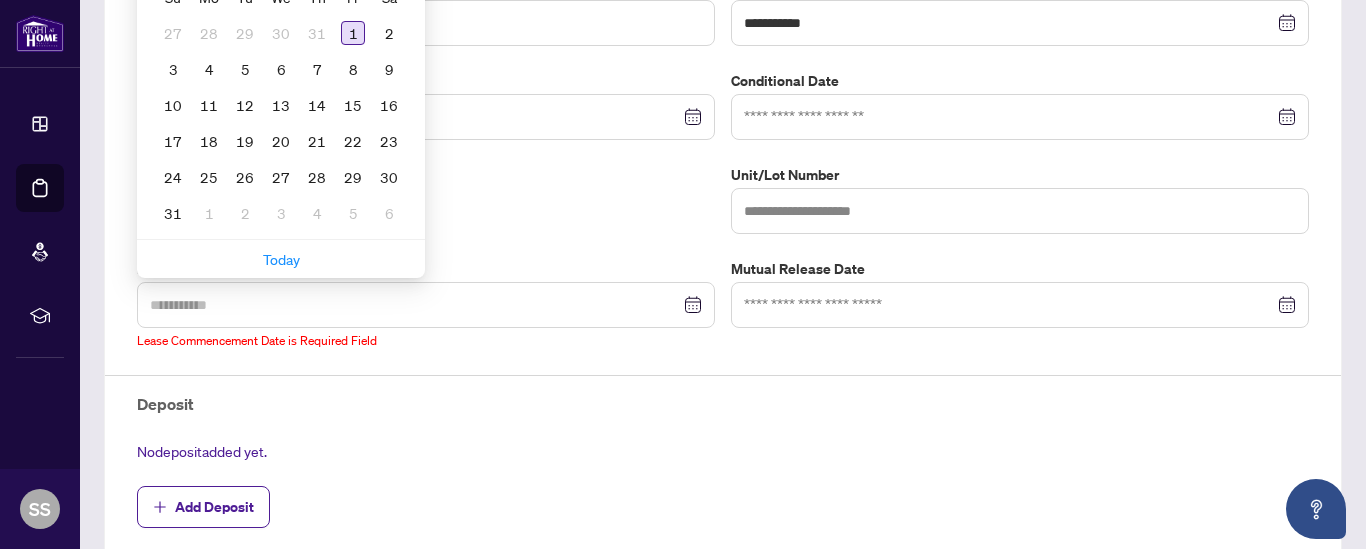click on "1" at bounding box center (353, 33) 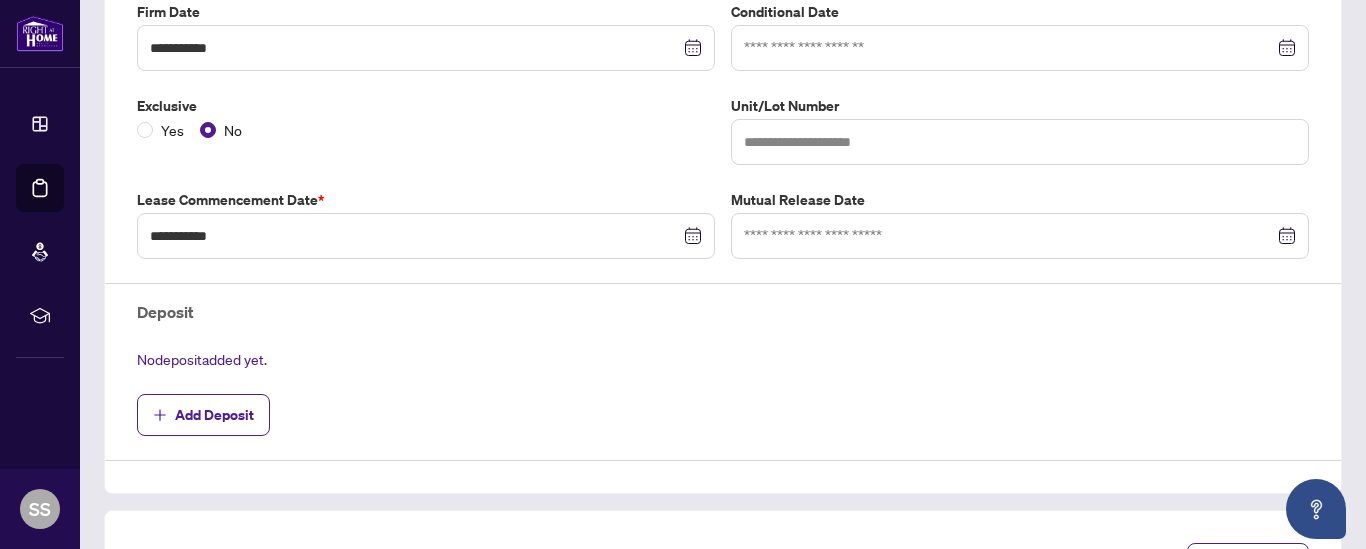 scroll, scrollTop: 469, scrollLeft: 0, axis: vertical 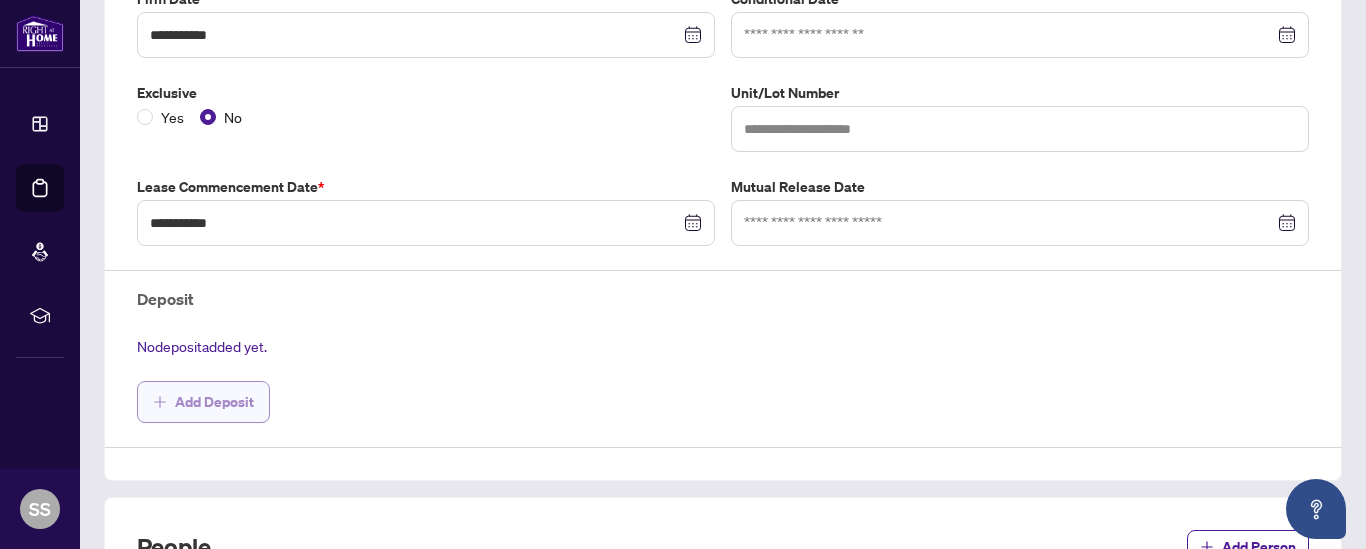 click on "Add Deposit" at bounding box center [214, 402] 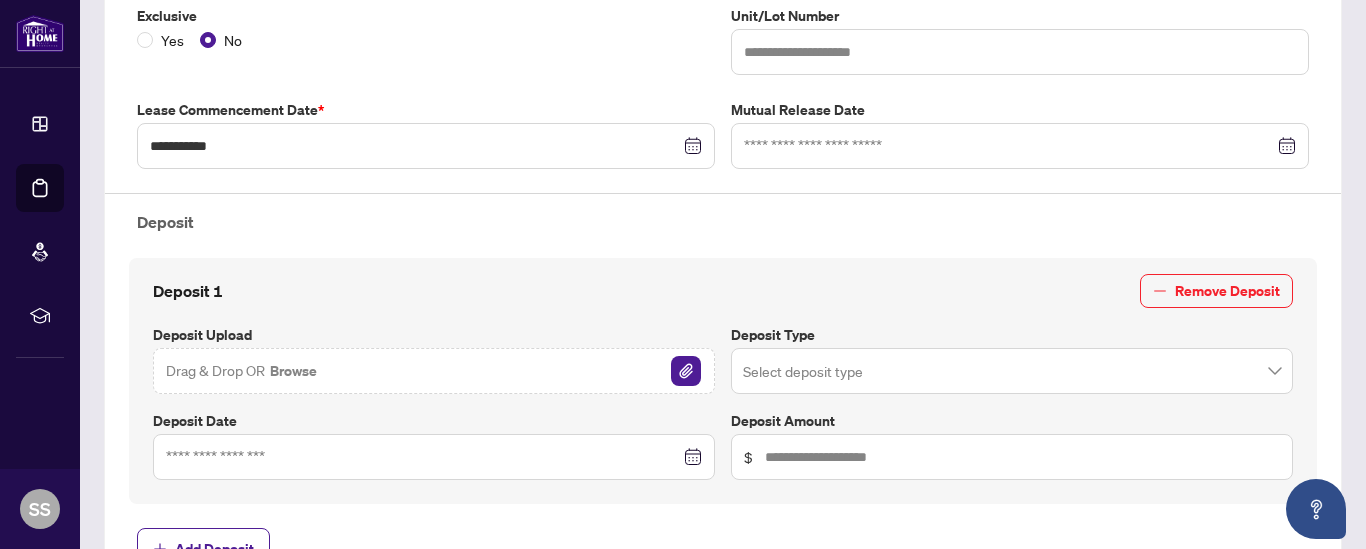 scroll, scrollTop: 567, scrollLeft: 0, axis: vertical 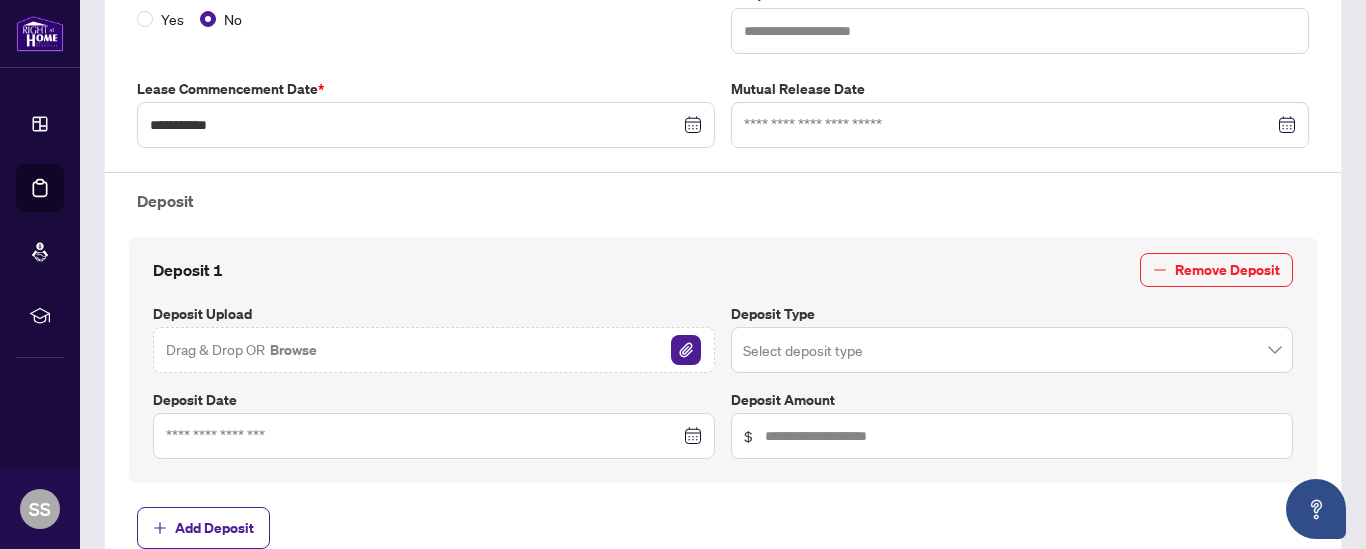 click on "Browse" at bounding box center (293, 350) 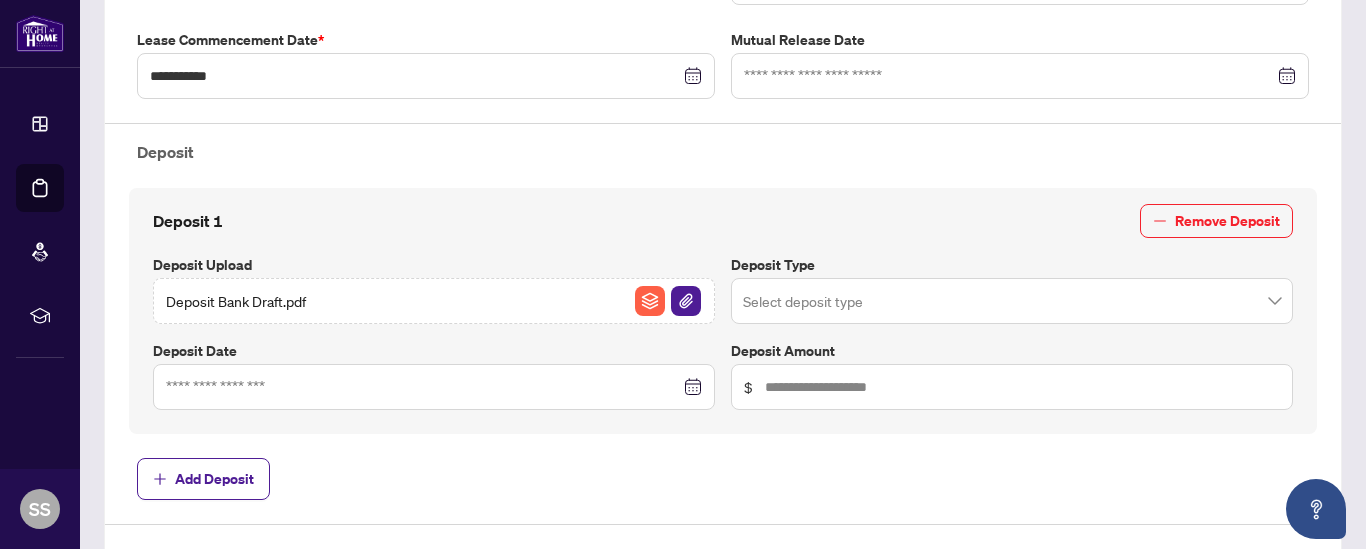 scroll, scrollTop: 636, scrollLeft: 0, axis: vertical 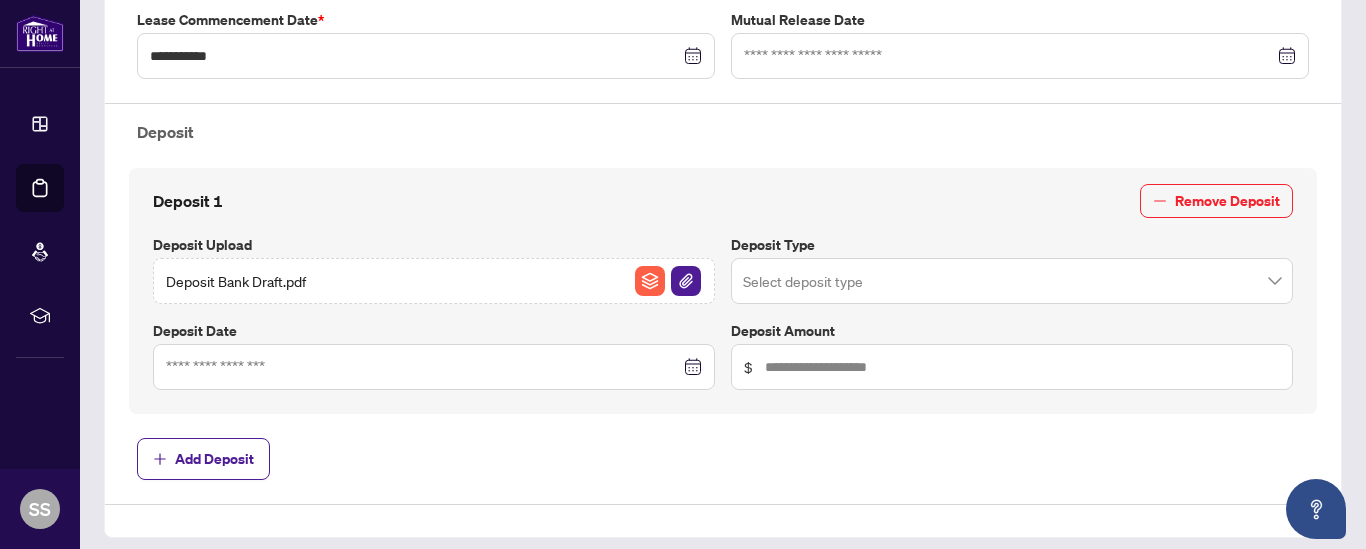 click at bounding box center [434, 367] 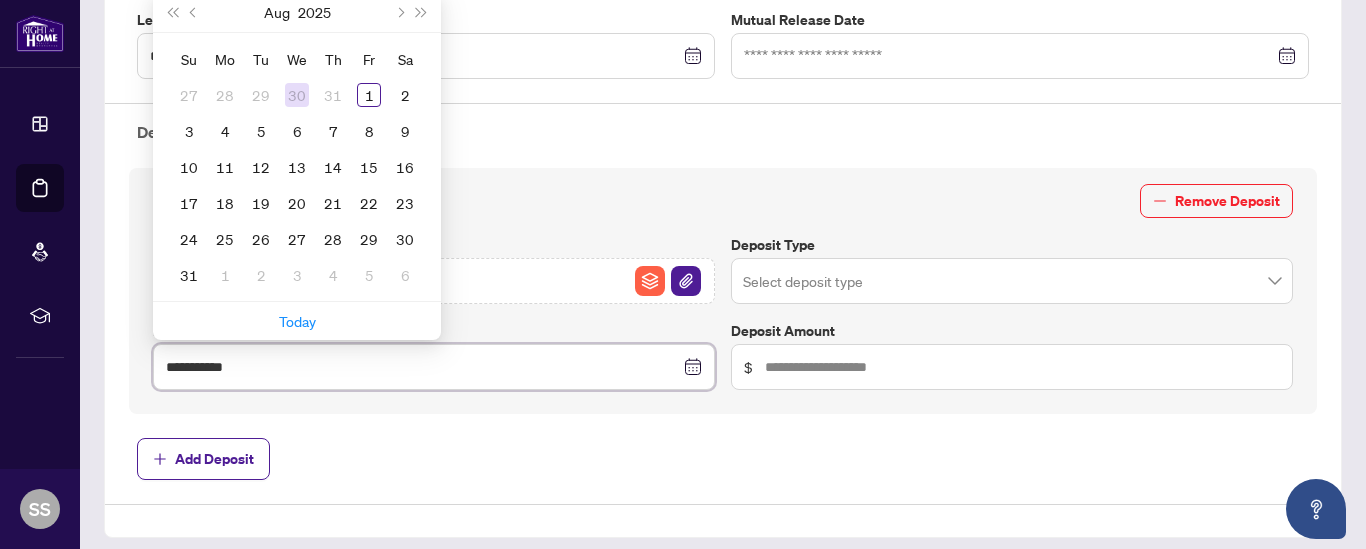 type on "**********" 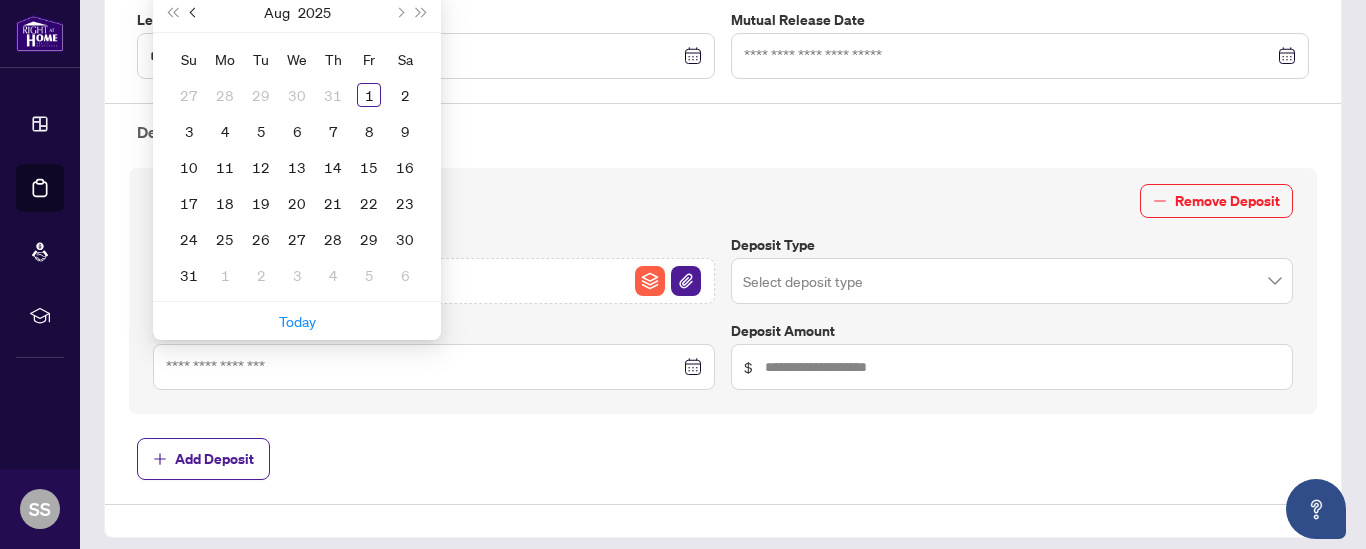click at bounding box center [195, 12] 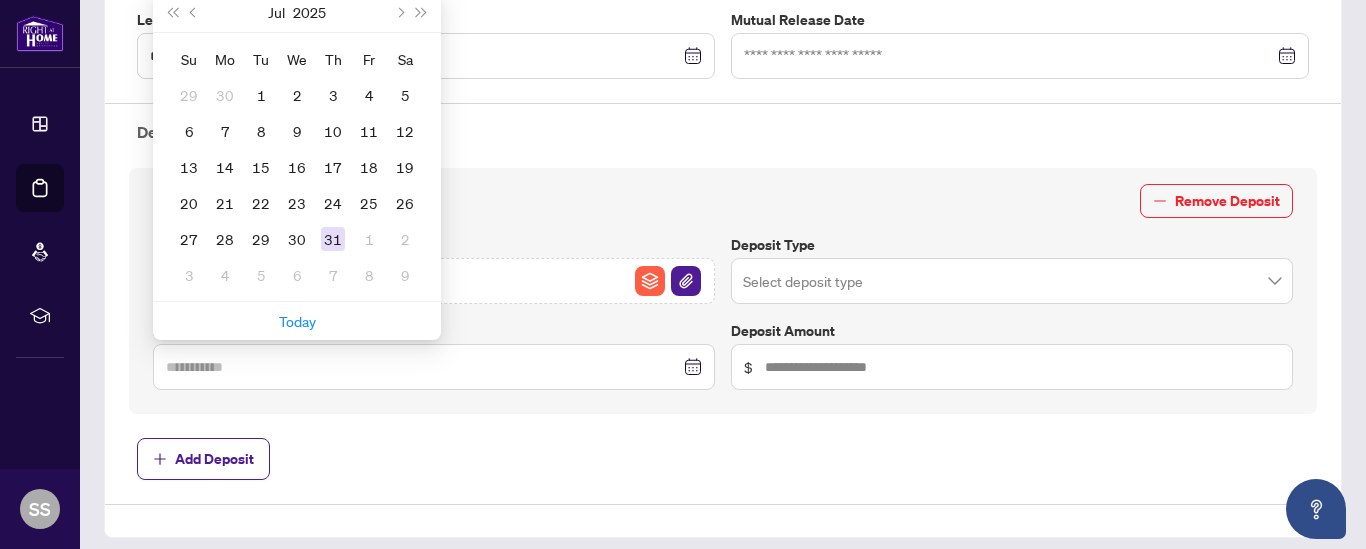 type on "**********" 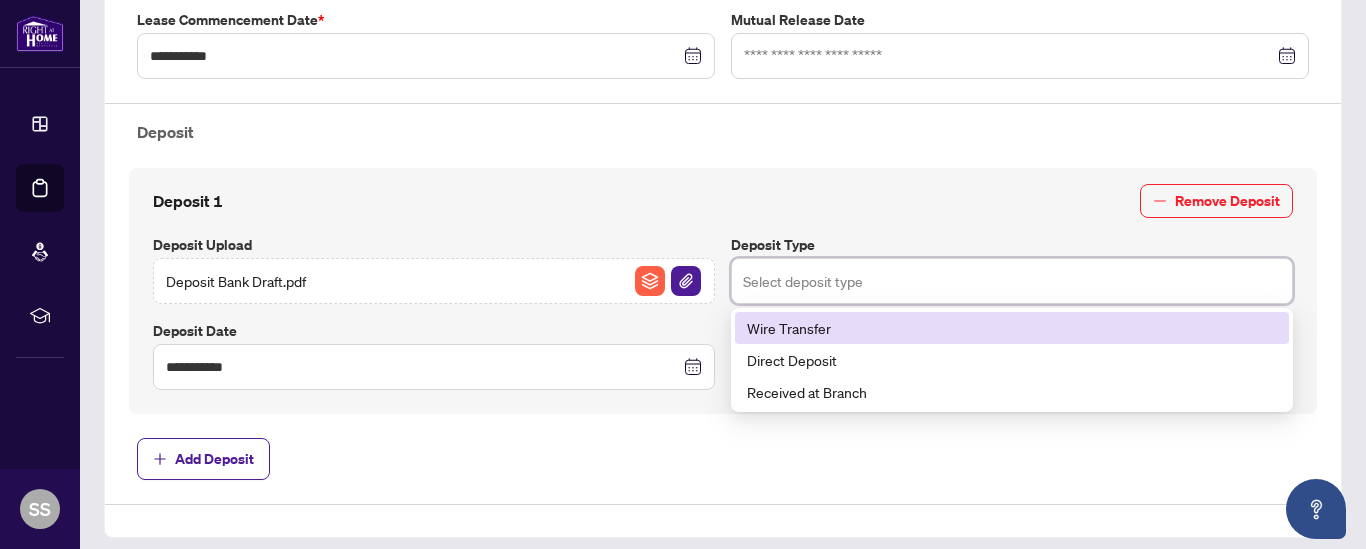 click at bounding box center [1012, 281] 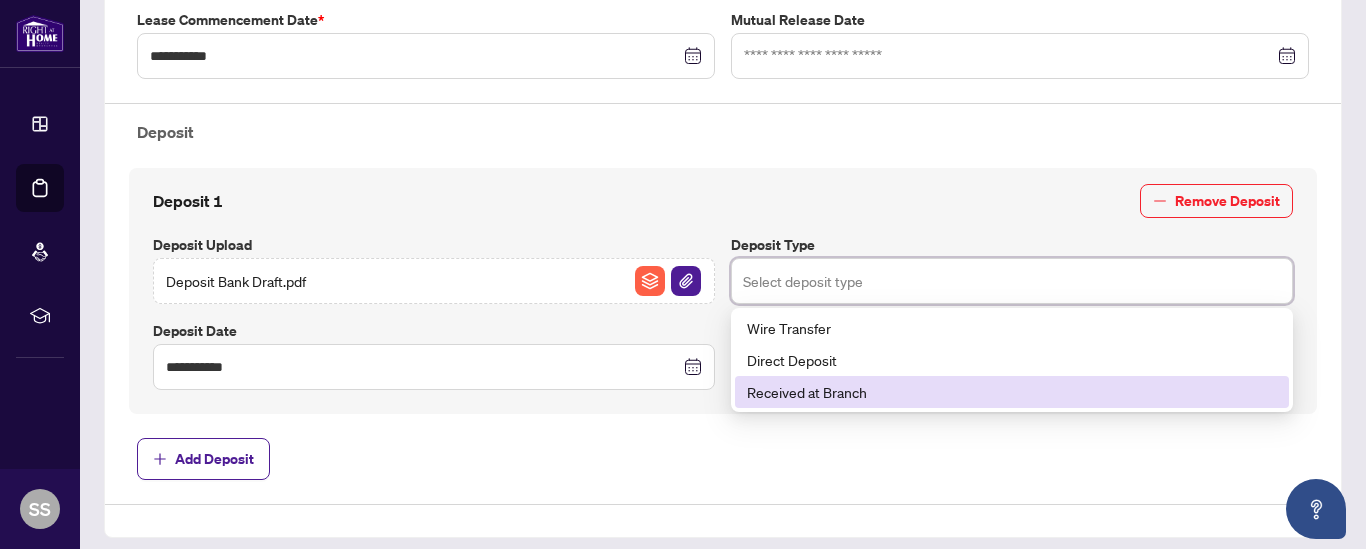 click on "Received at Branch" at bounding box center (1012, 392) 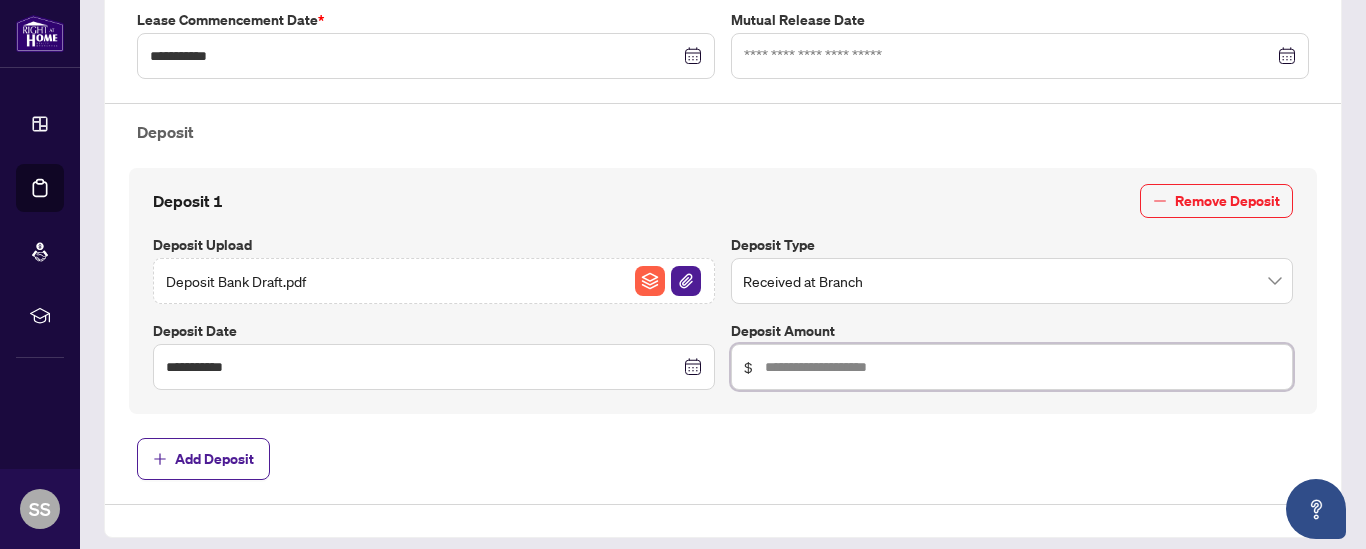 click at bounding box center (1022, 367) 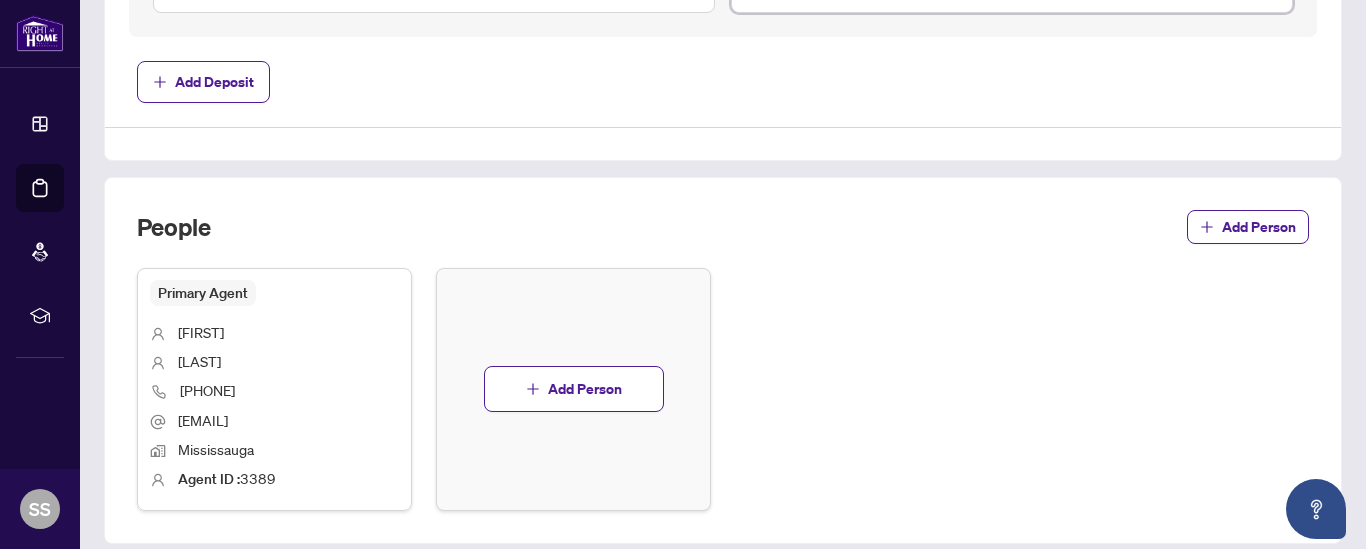 scroll, scrollTop: 1030, scrollLeft: 0, axis: vertical 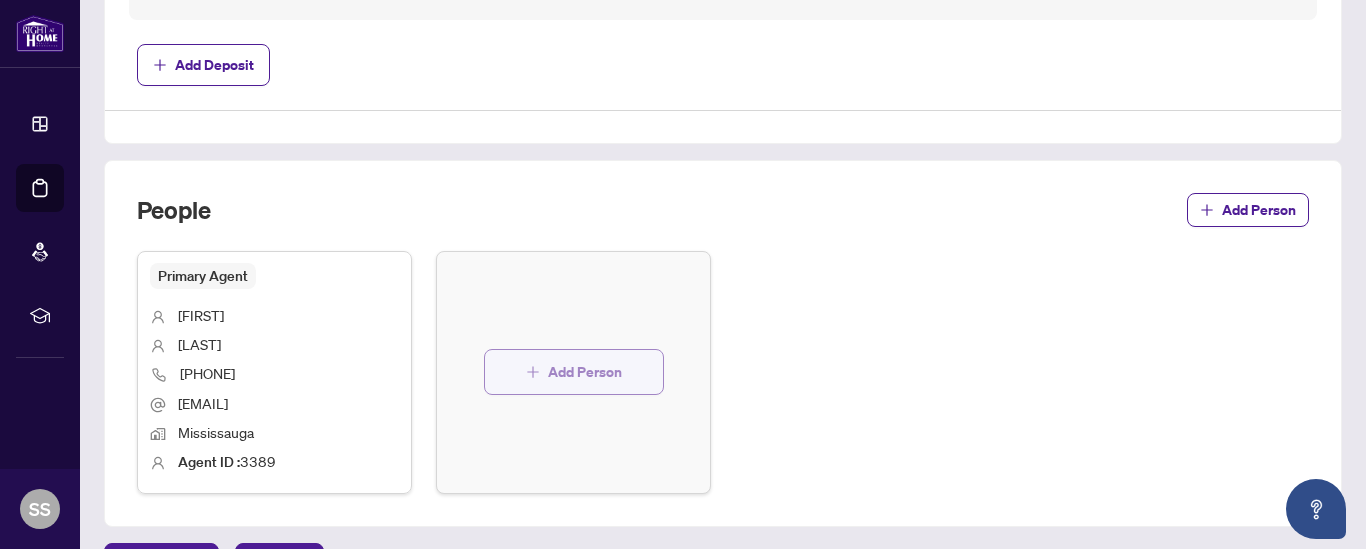 type on "******" 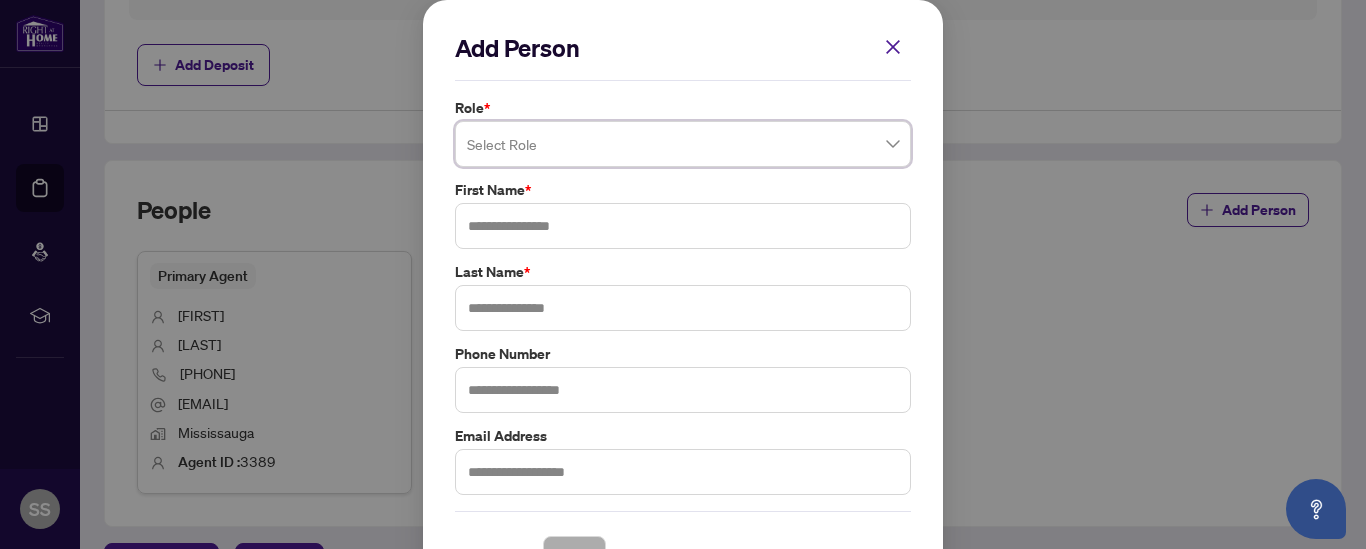 click at bounding box center (683, 144) 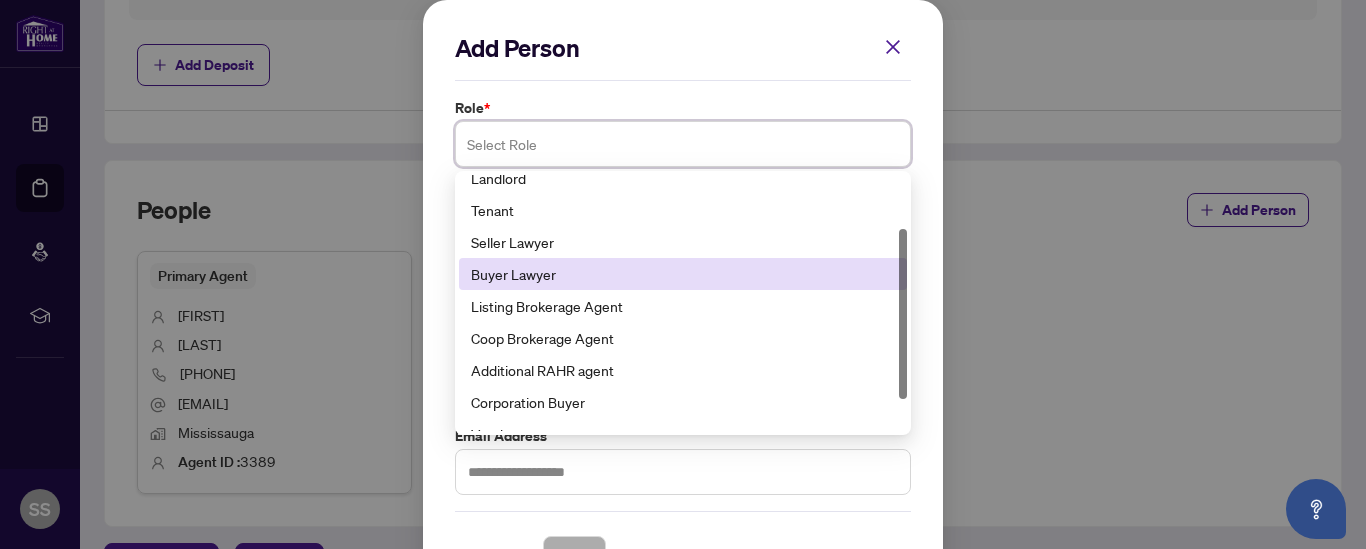 scroll, scrollTop: 80, scrollLeft: 0, axis: vertical 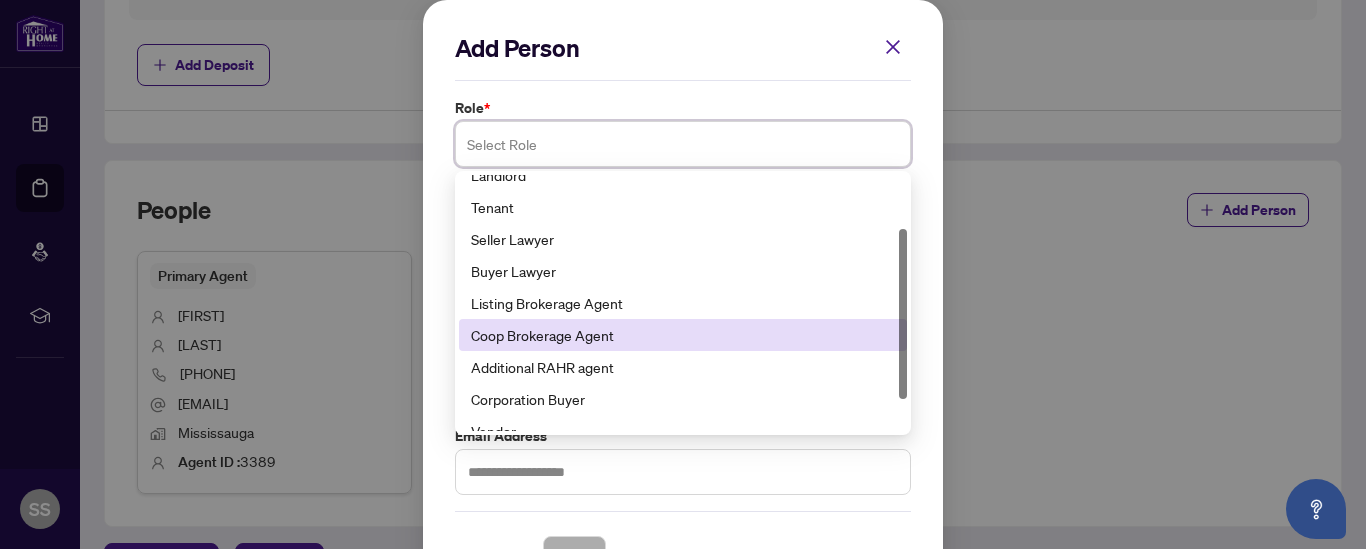 click on "Coop Brokerage Agent" at bounding box center (683, 335) 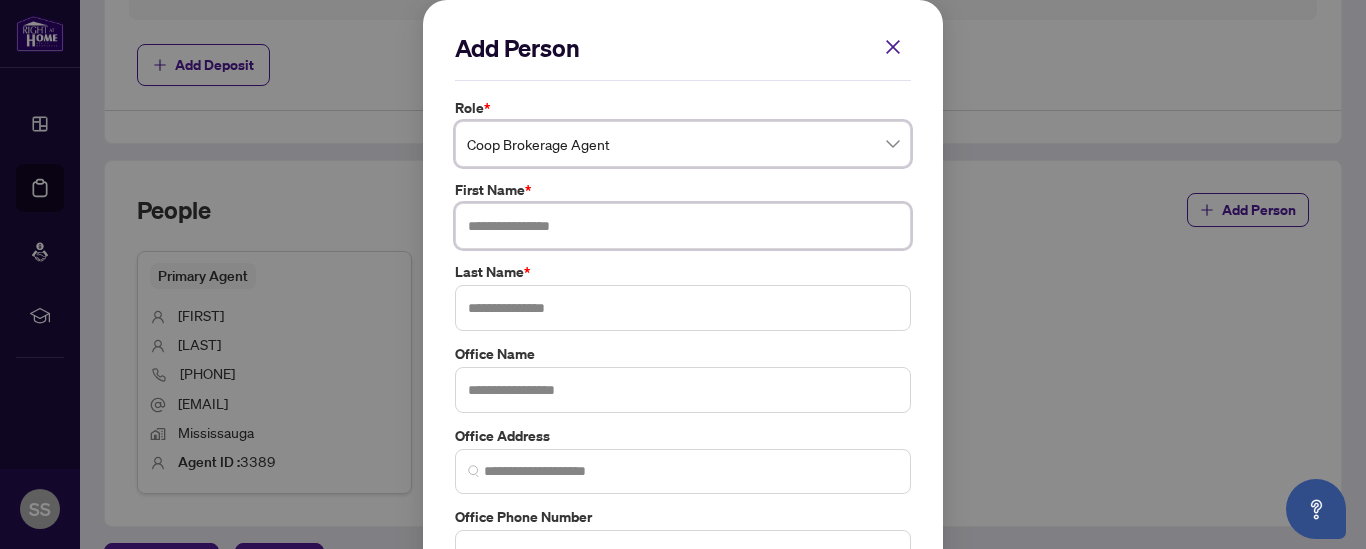 click at bounding box center (683, 226) 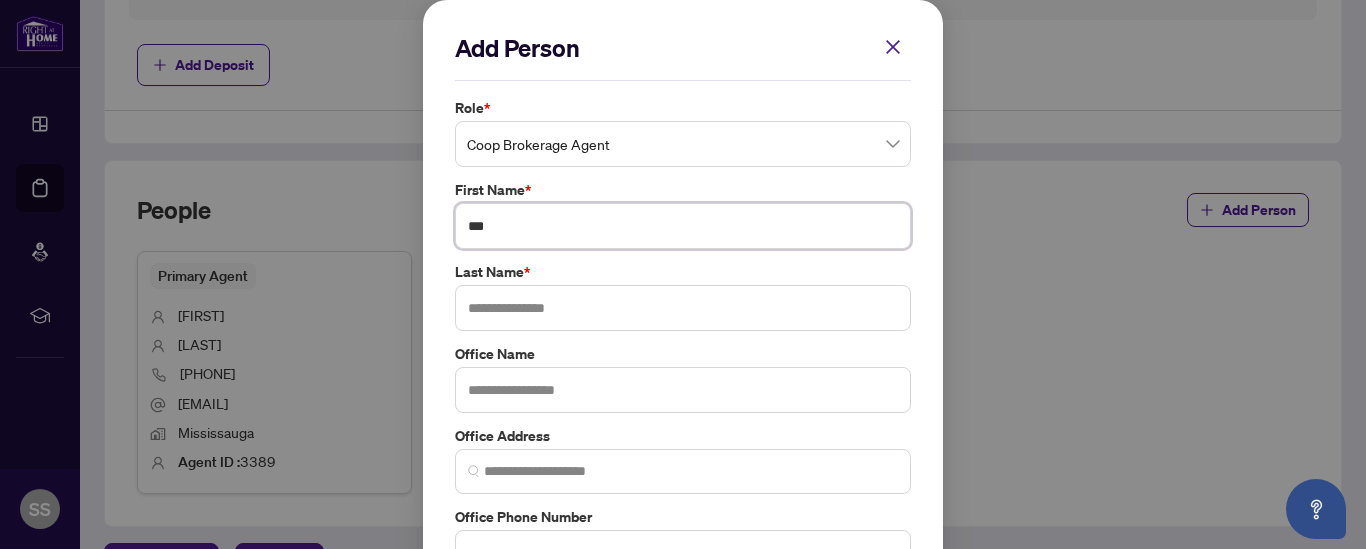 type on "***" 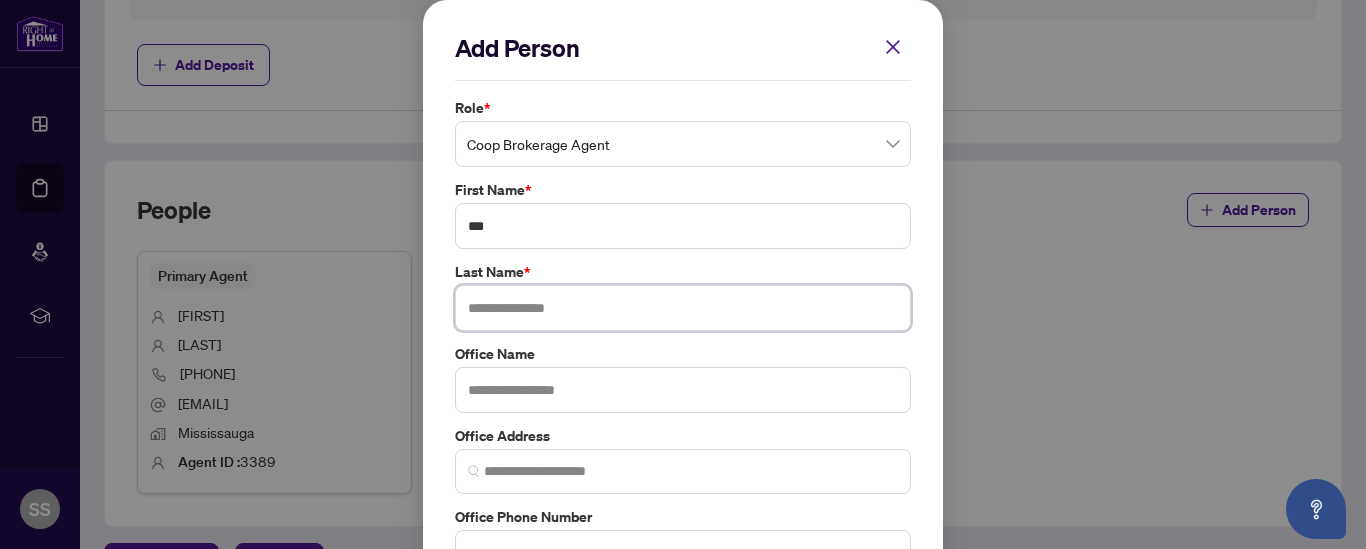 click at bounding box center [683, 308] 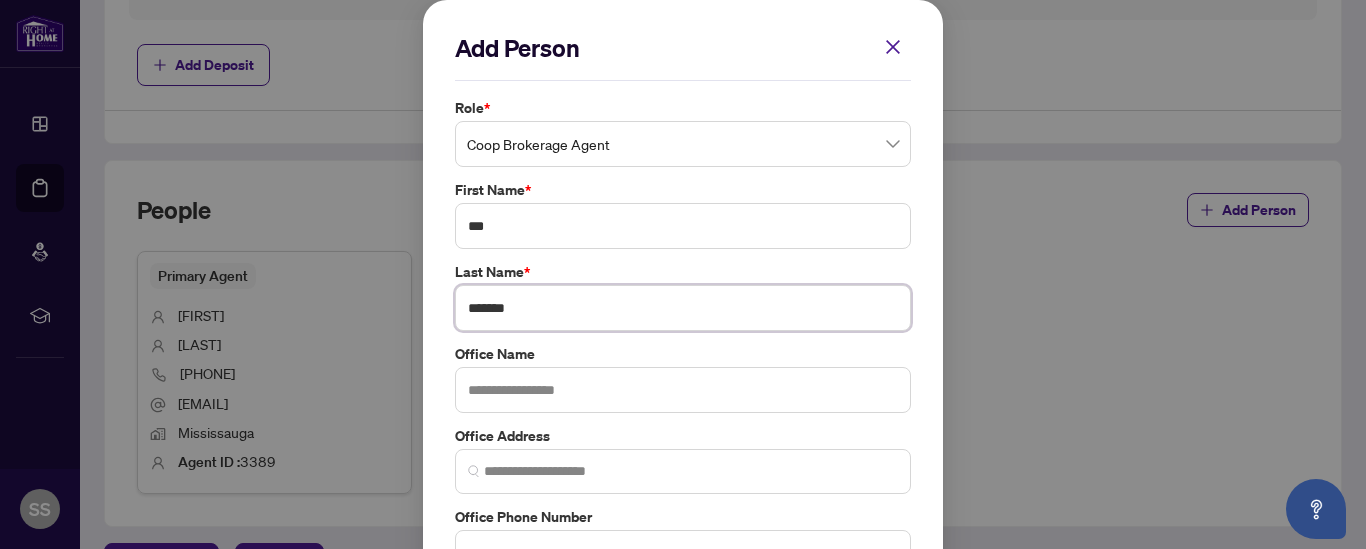 type on "*******" 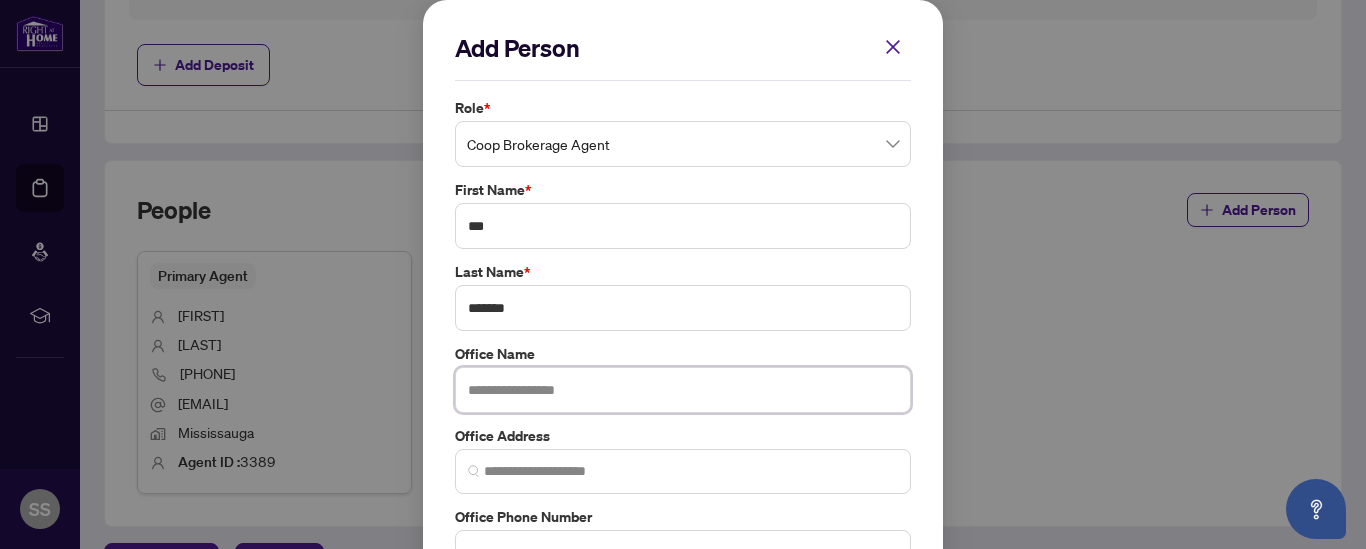 click at bounding box center [683, 390] 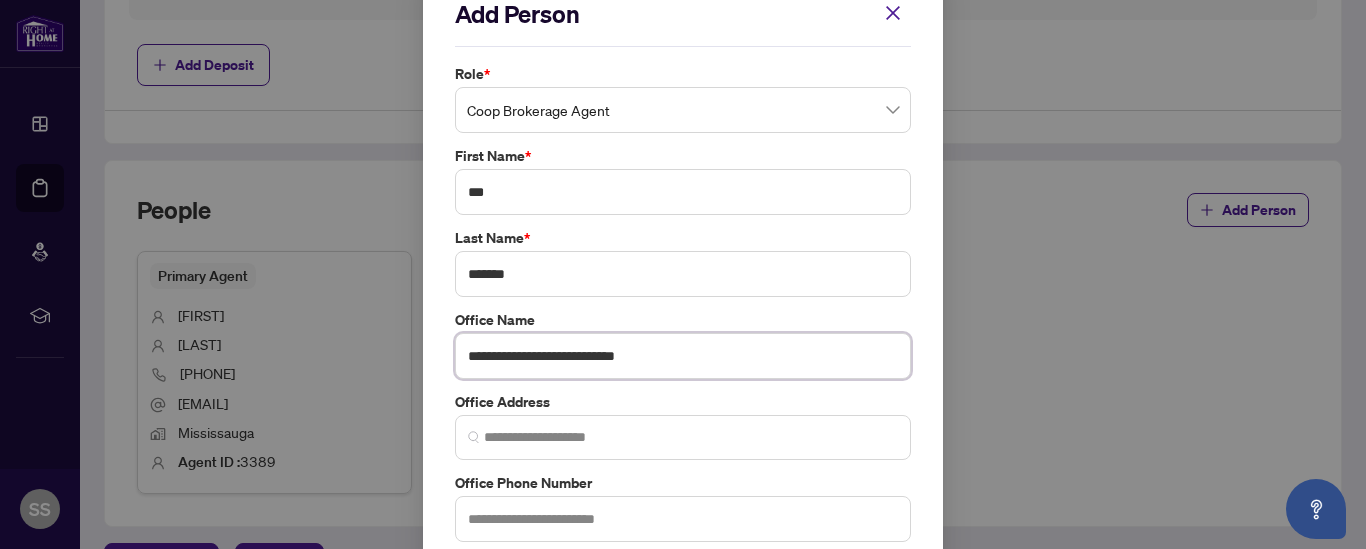 scroll, scrollTop: 42, scrollLeft: 0, axis: vertical 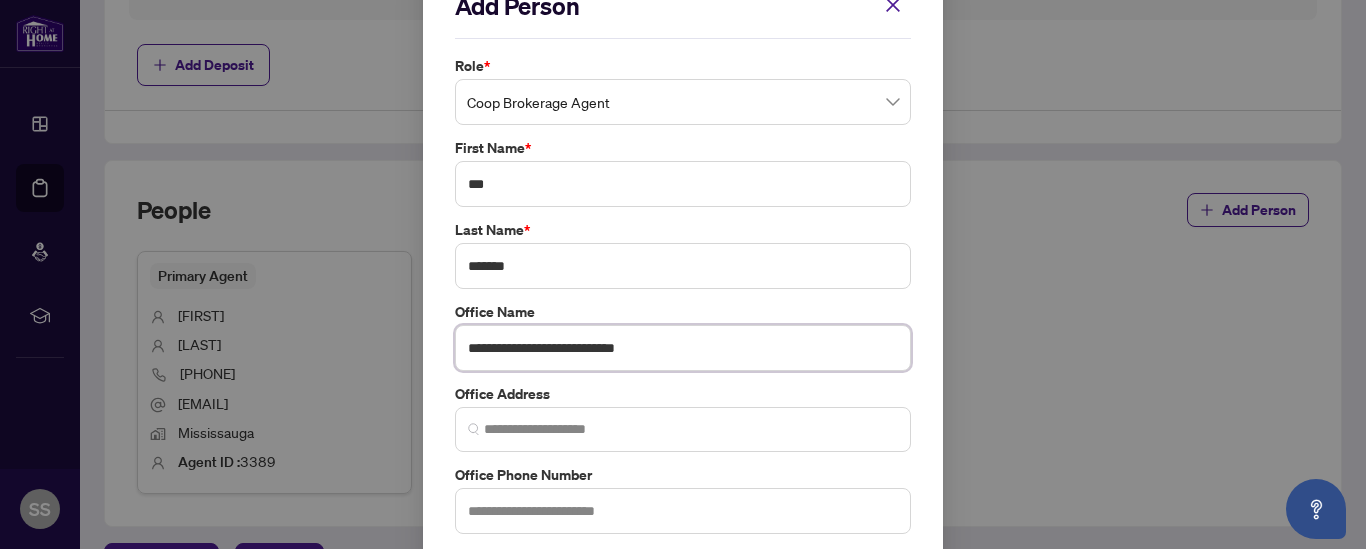 type on "**********" 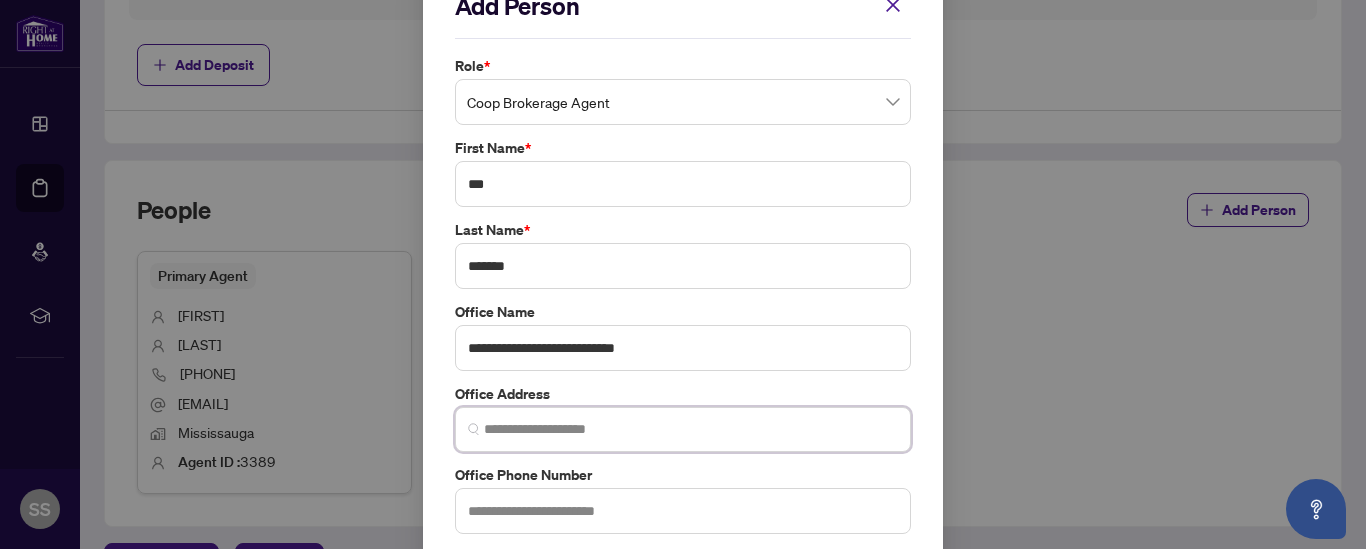 click at bounding box center (691, 429) 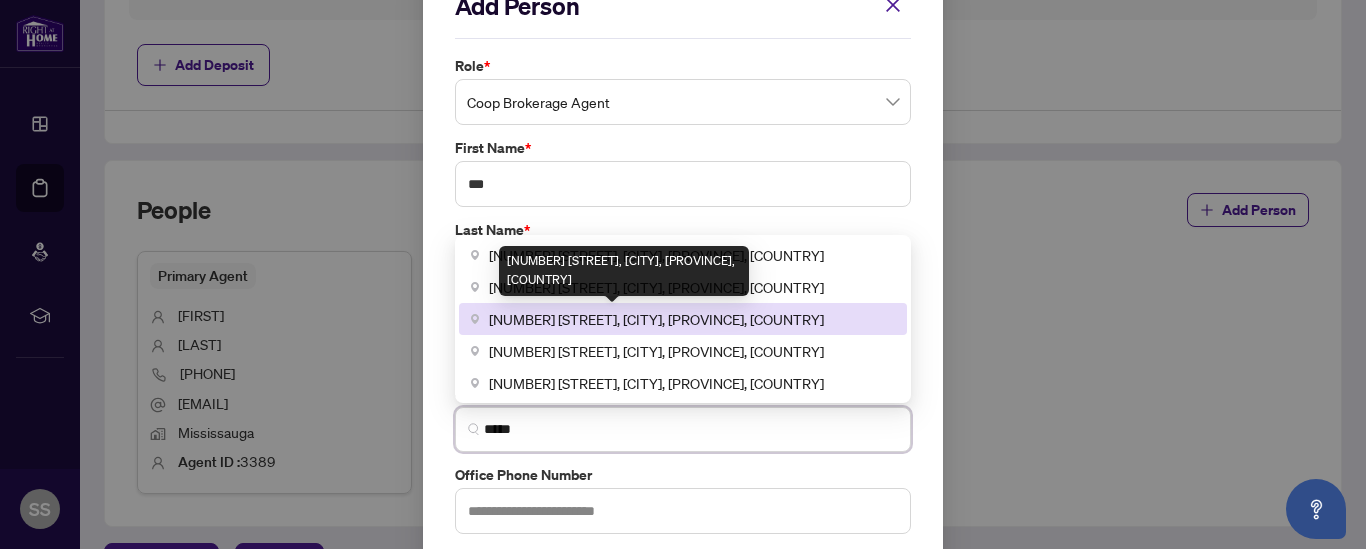 click on "[NUMBER] [STREET], [CITY], [PROVINCE], [COUNTRY]" at bounding box center (656, 319) 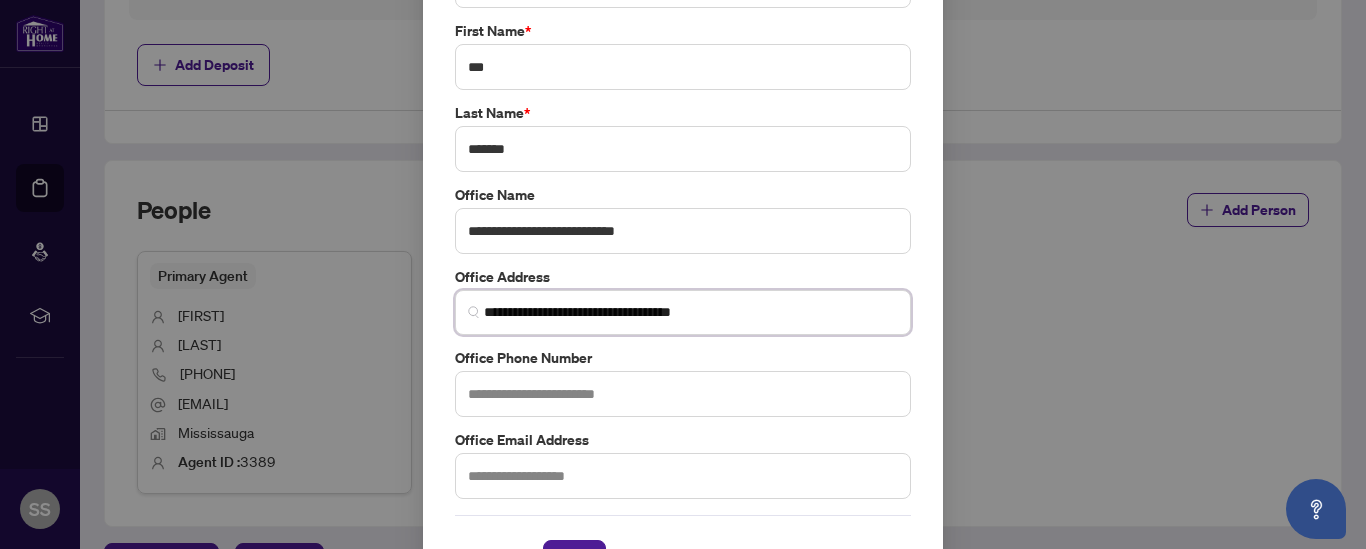 scroll, scrollTop: 175, scrollLeft: 0, axis: vertical 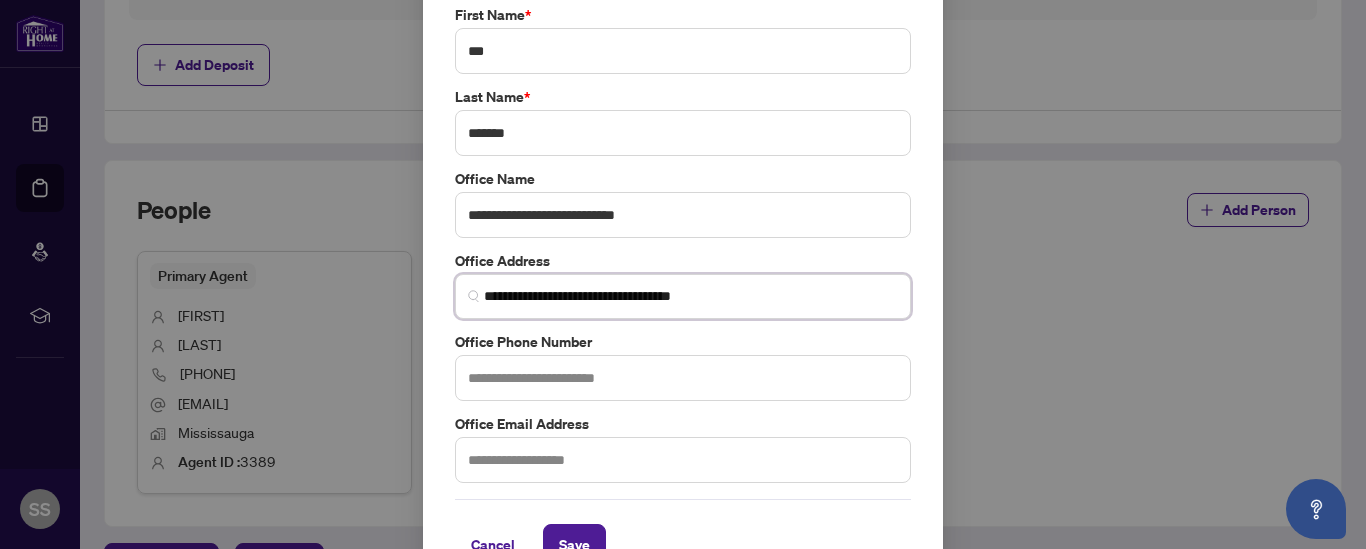 type on "**********" 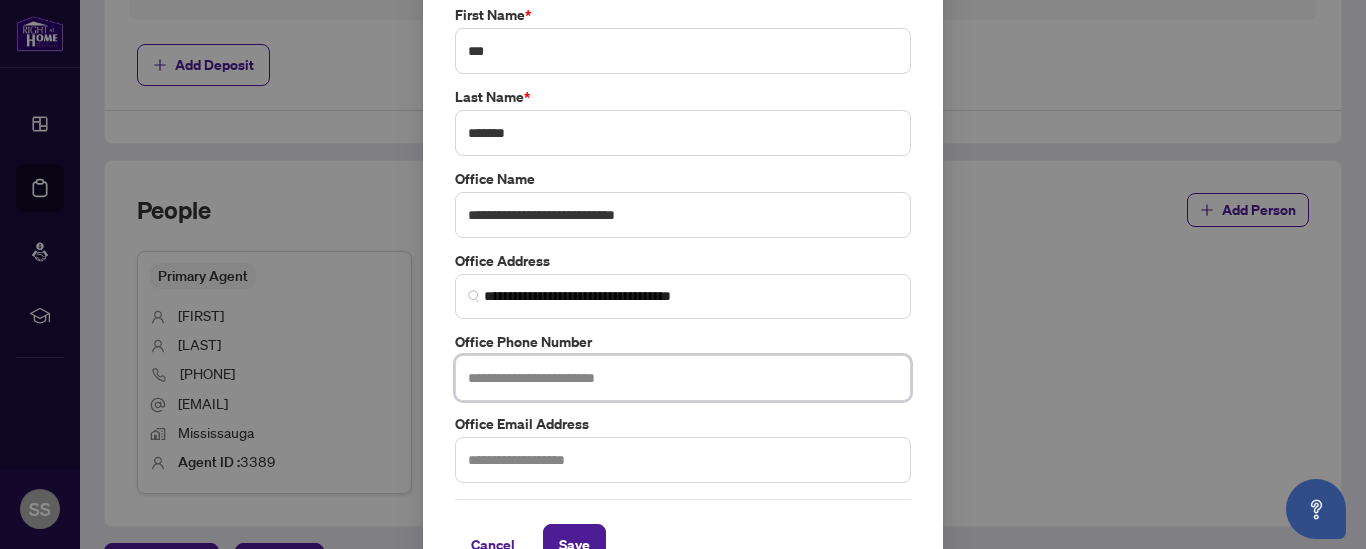 click at bounding box center (683, 378) 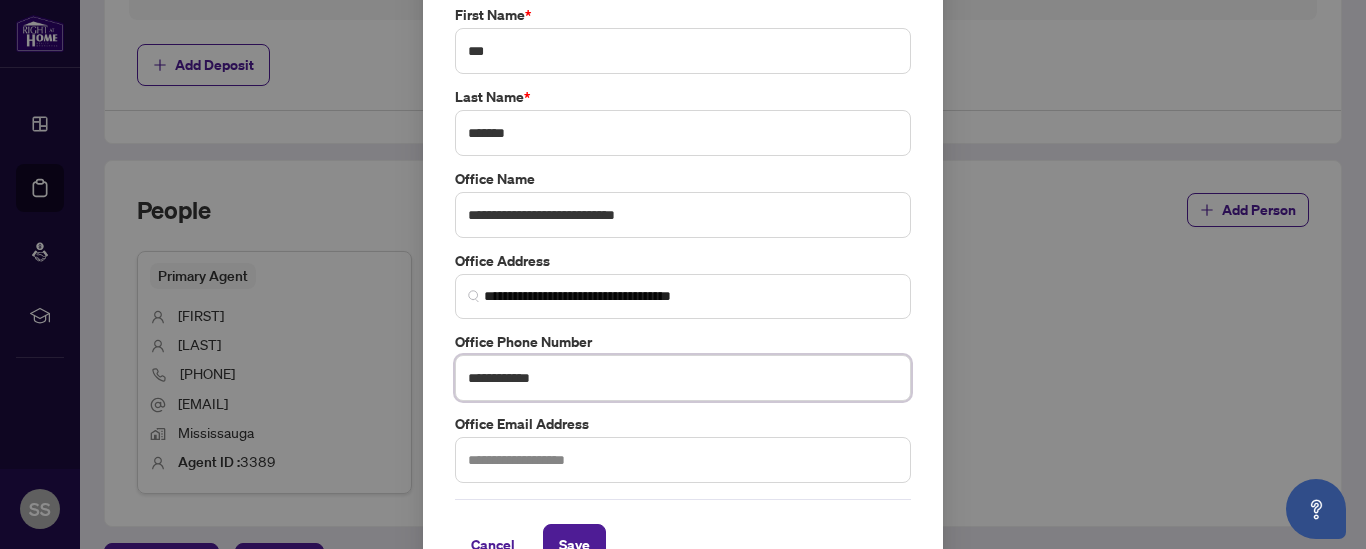 type on "**********" 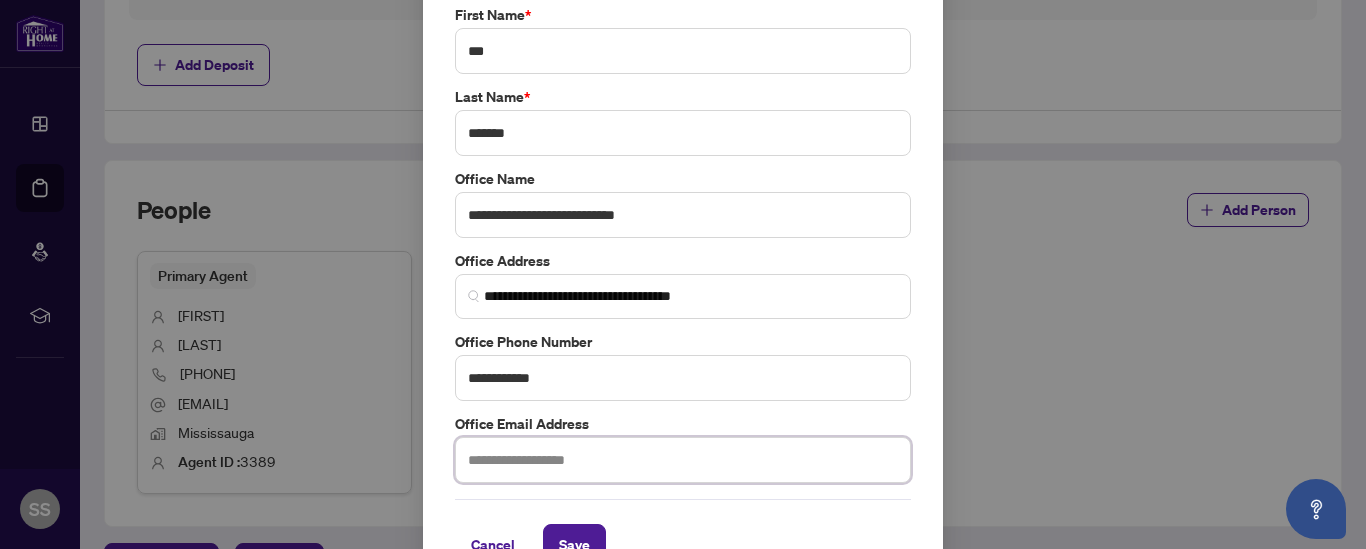 click at bounding box center [683, 460] 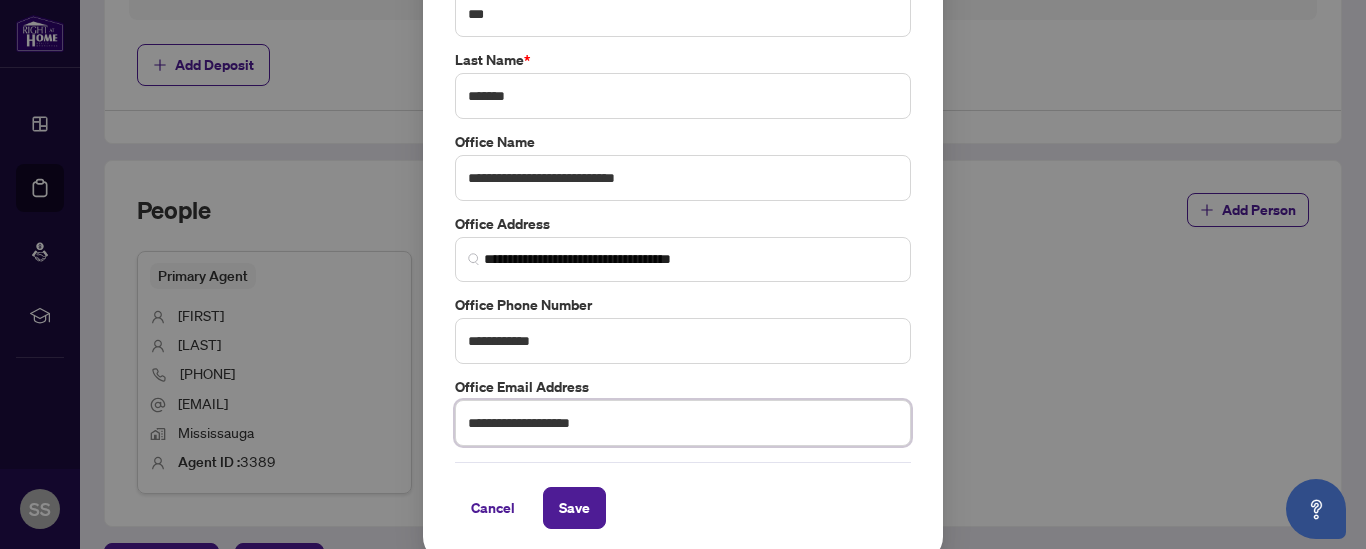 scroll, scrollTop: 224, scrollLeft: 0, axis: vertical 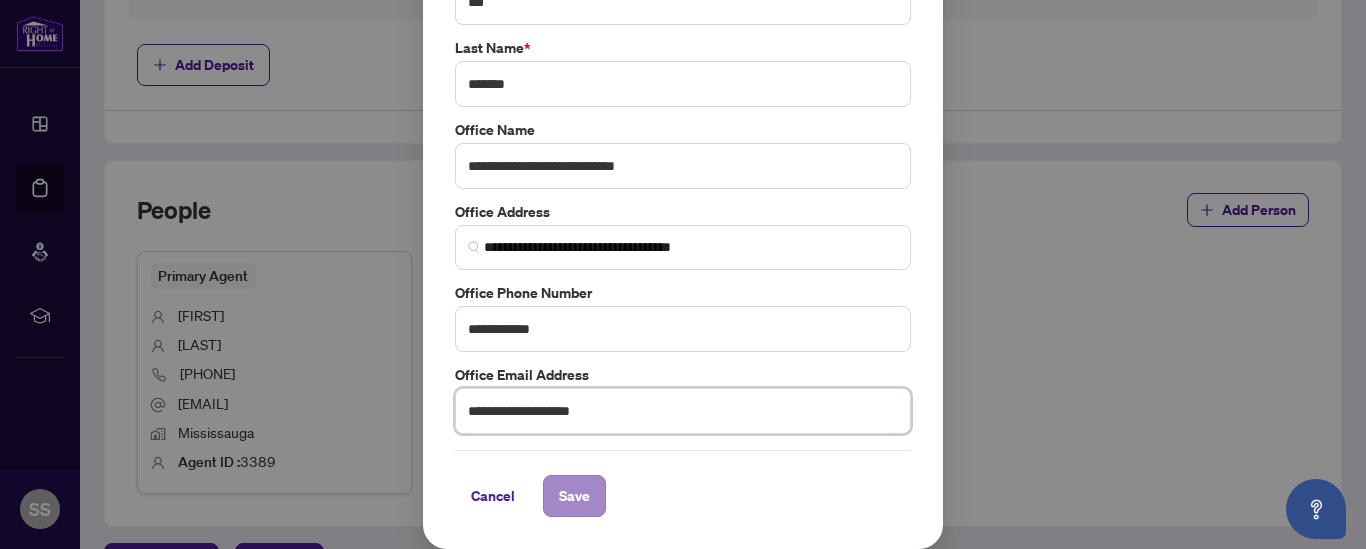 type on "**********" 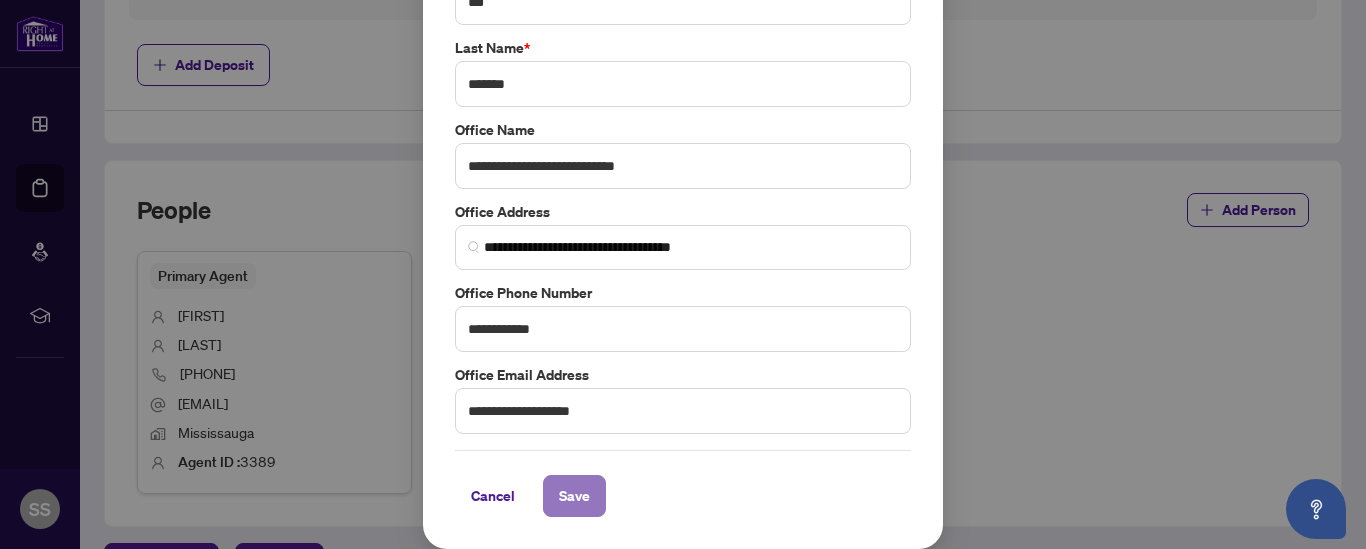 click on "Save" at bounding box center (574, 496) 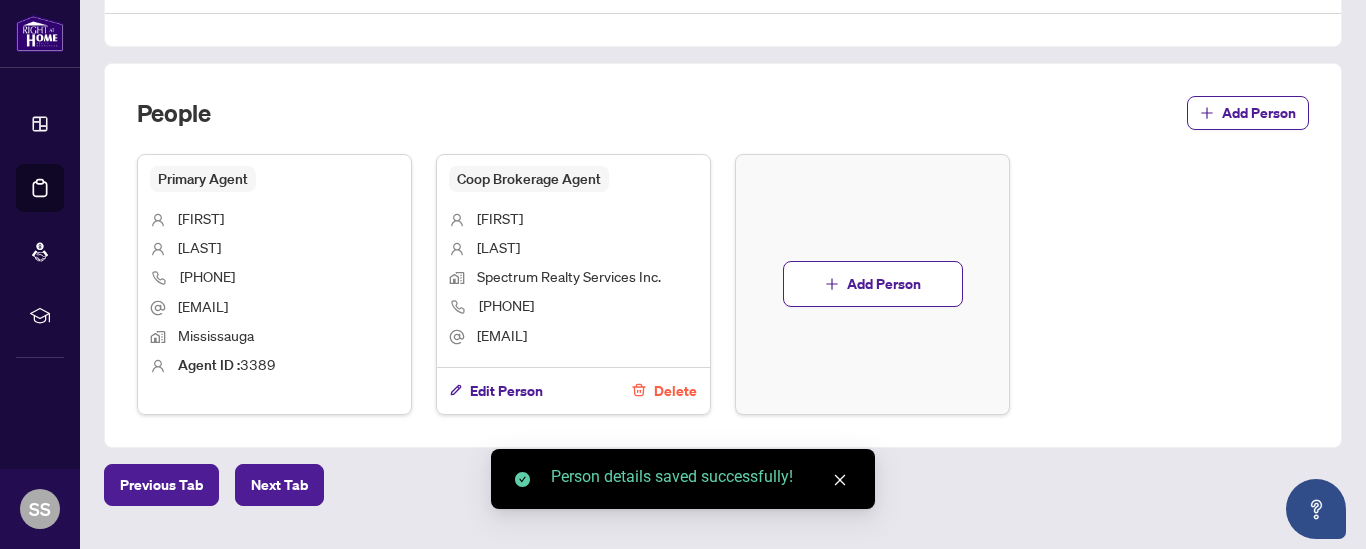 scroll, scrollTop: 1144, scrollLeft: 0, axis: vertical 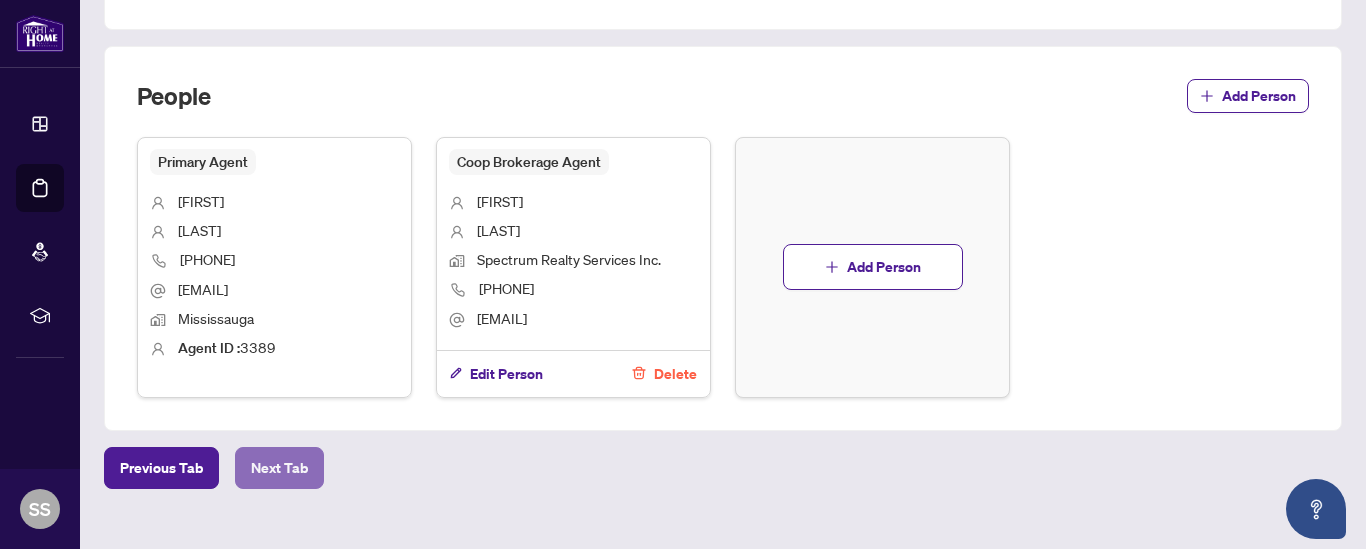 click on "Next Tab" at bounding box center [279, 468] 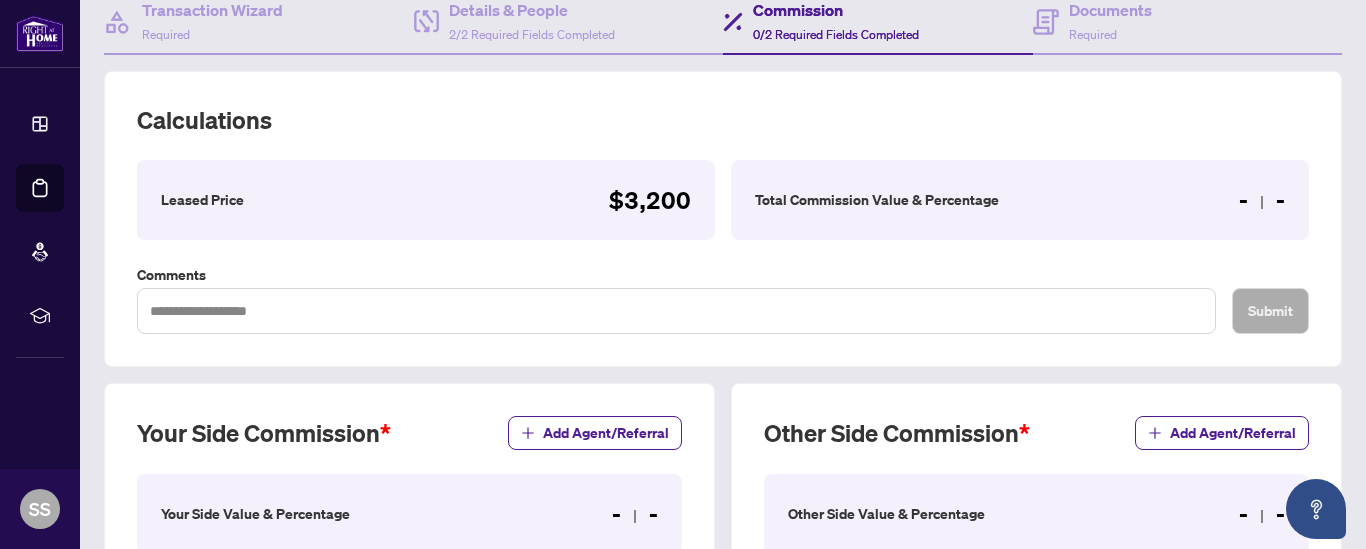 scroll, scrollTop: 207, scrollLeft: 0, axis: vertical 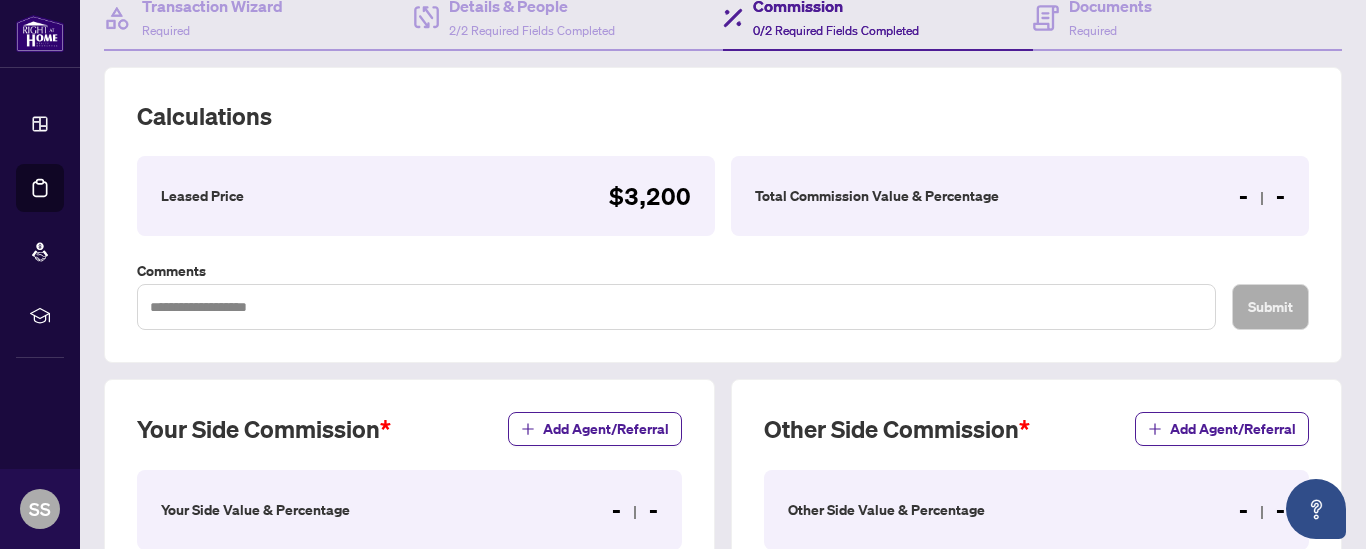 click on "-     -" at bounding box center [1262, 196] 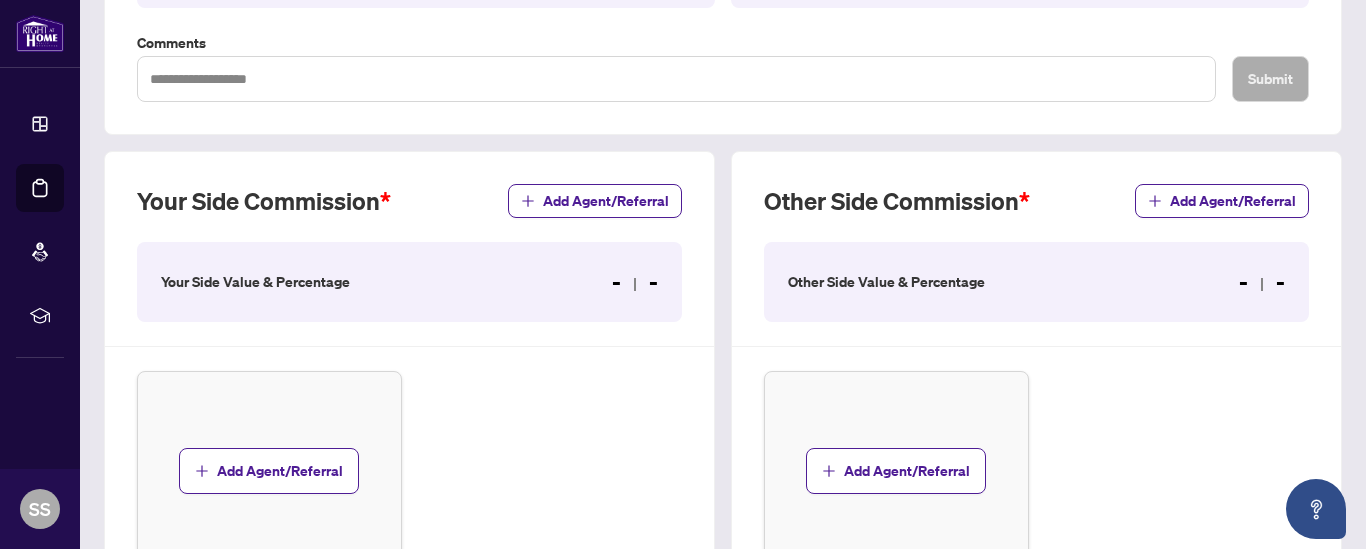 scroll, scrollTop: 441, scrollLeft: 0, axis: vertical 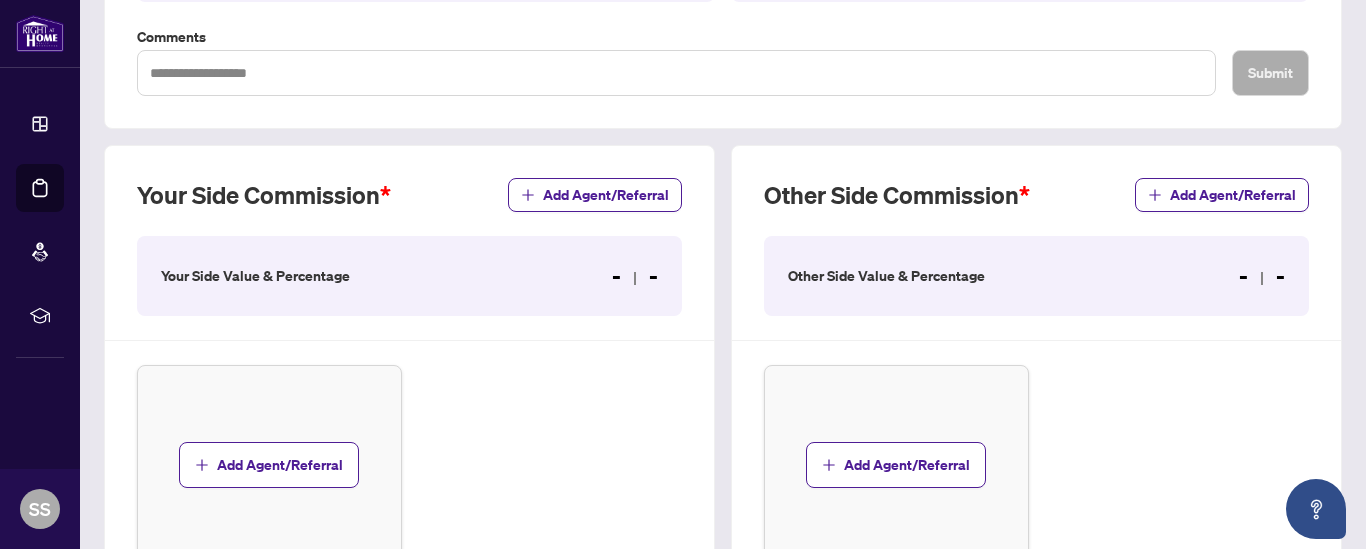 click on "-     -" at bounding box center [635, 276] 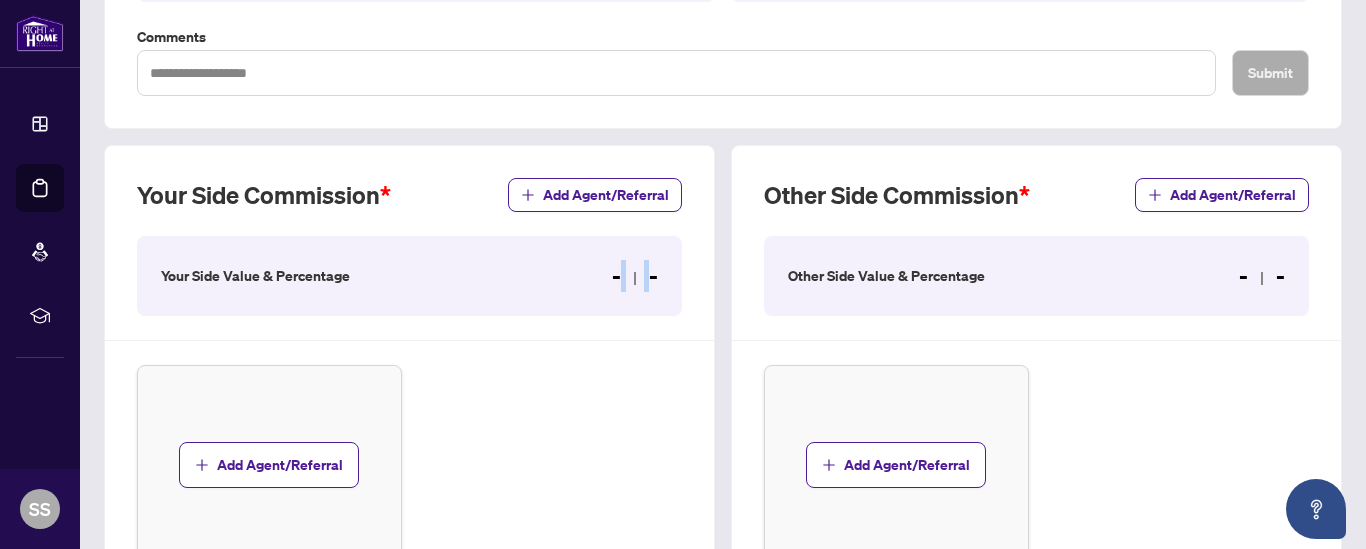 click on "-     -" at bounding box center (635, 276) 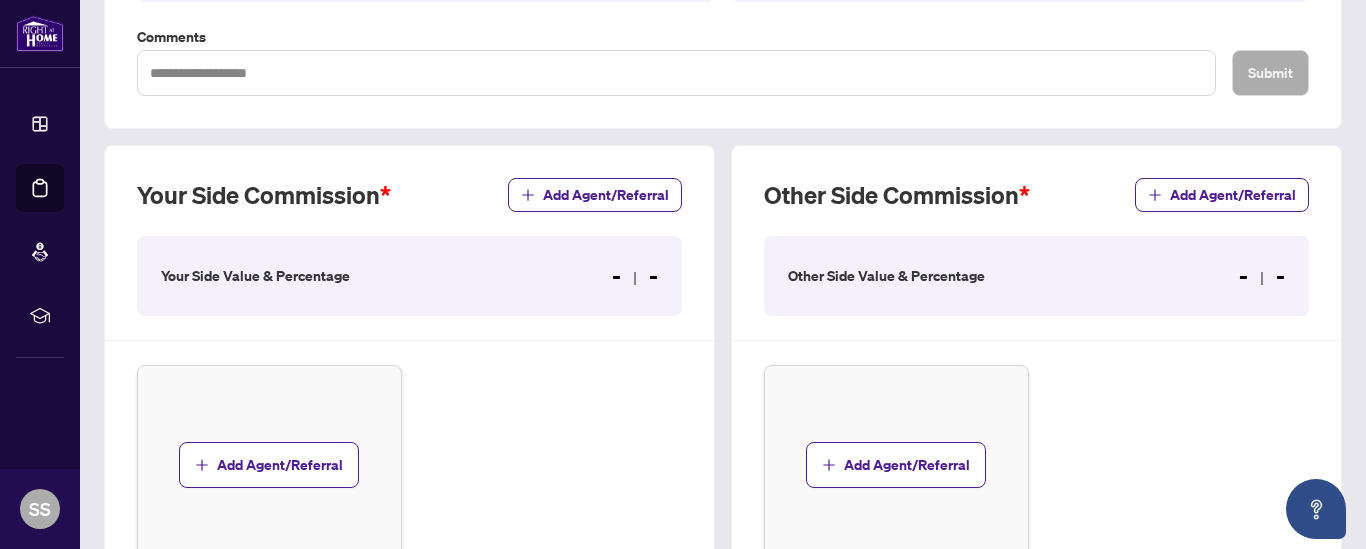 click on "Your Side Value & Percentage -     -" at bounding box center [409, 276] 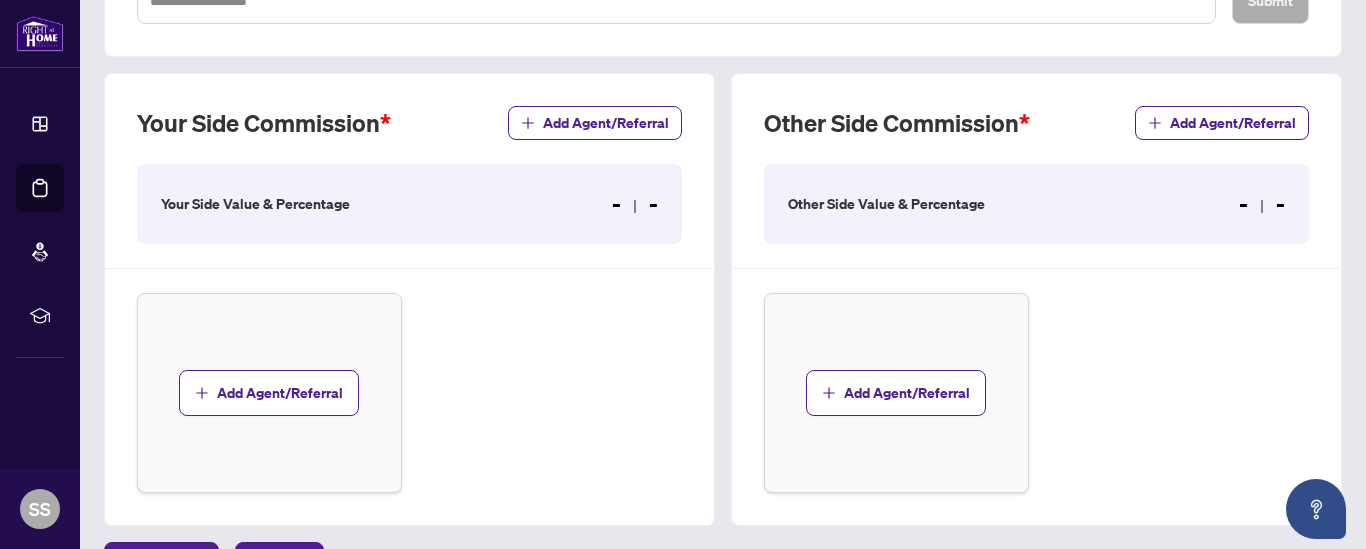 scroll, scrollTop: 511, scrollLeft: 0, axis: vertical 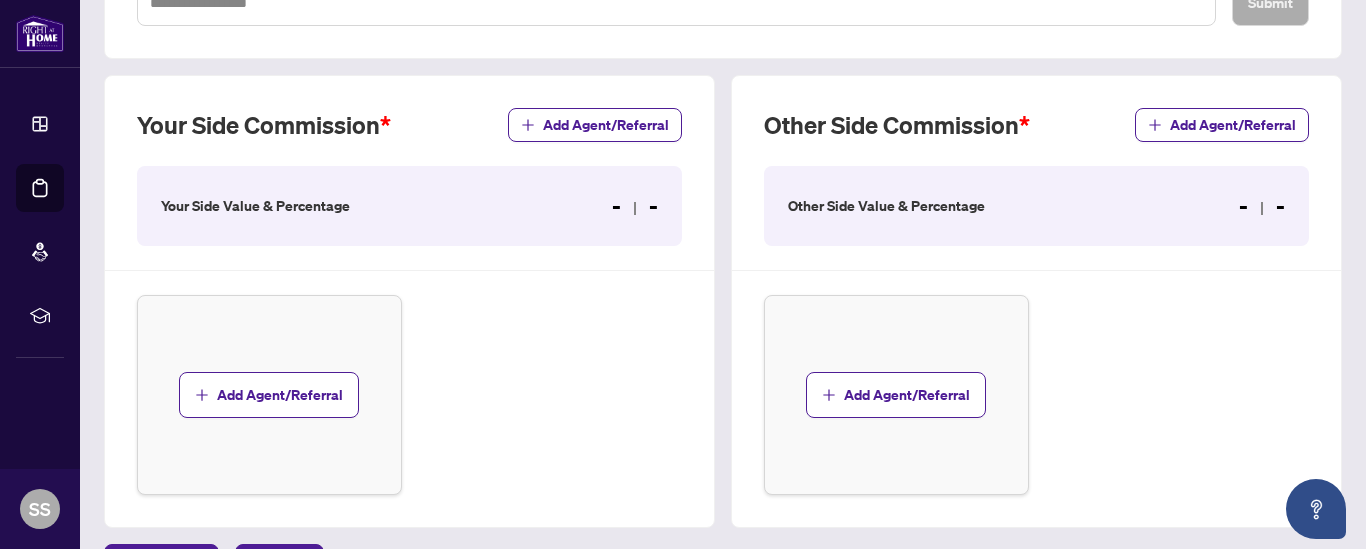 click on "Your Side Value & Percentage" at bounding box center [255, 206] 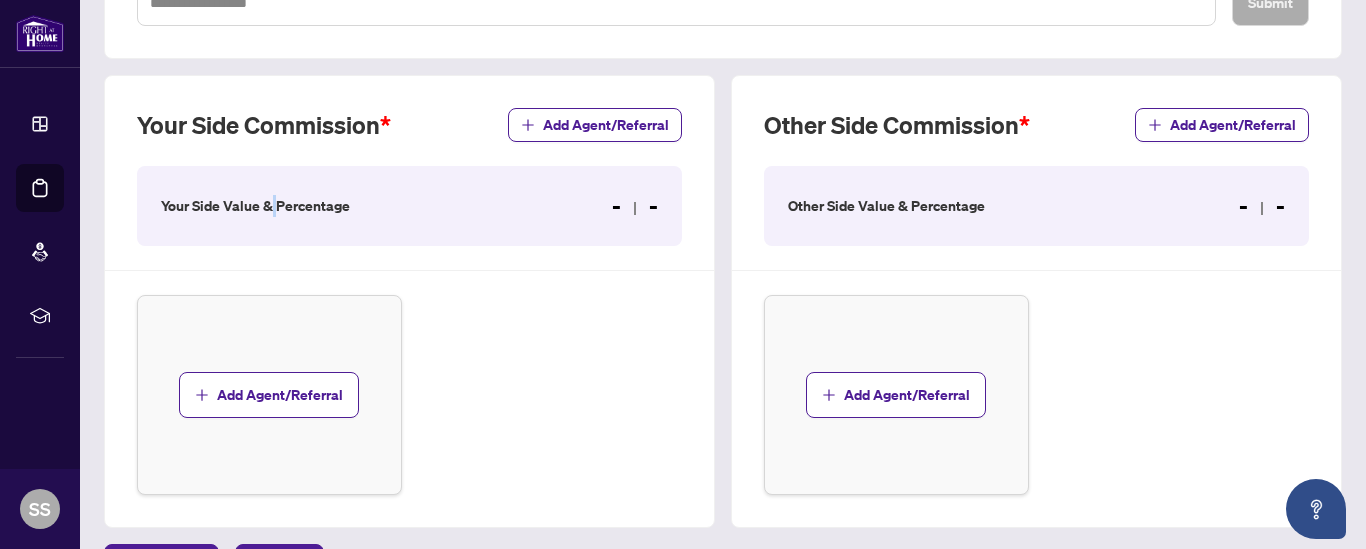 click on "Your Side Value & Percentage" at bounding box center (255, 206) 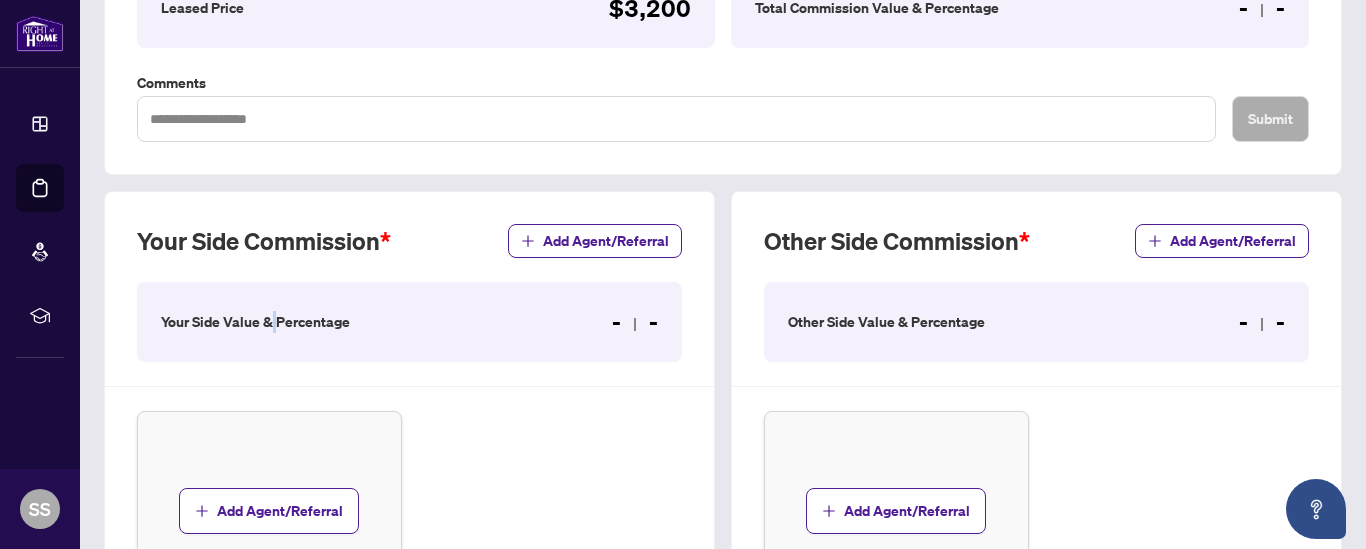 scroll, scrollTop: 408, scrollLeft: 0, axis: vertical 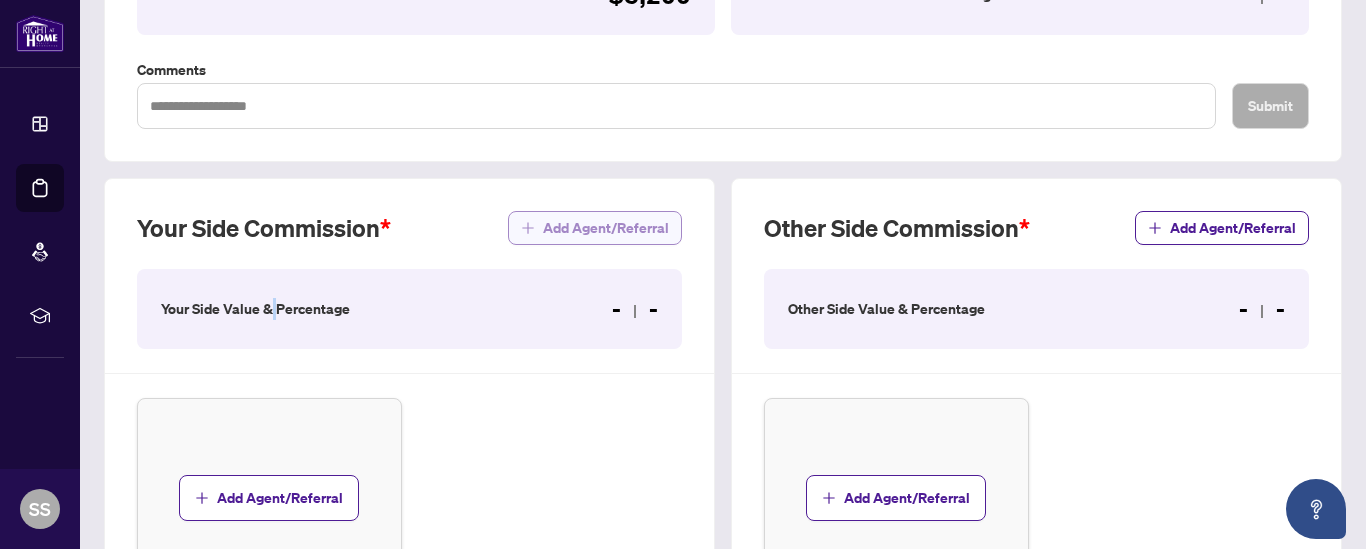click on "Add Agent/Referral" at bounding box center (606, 228) 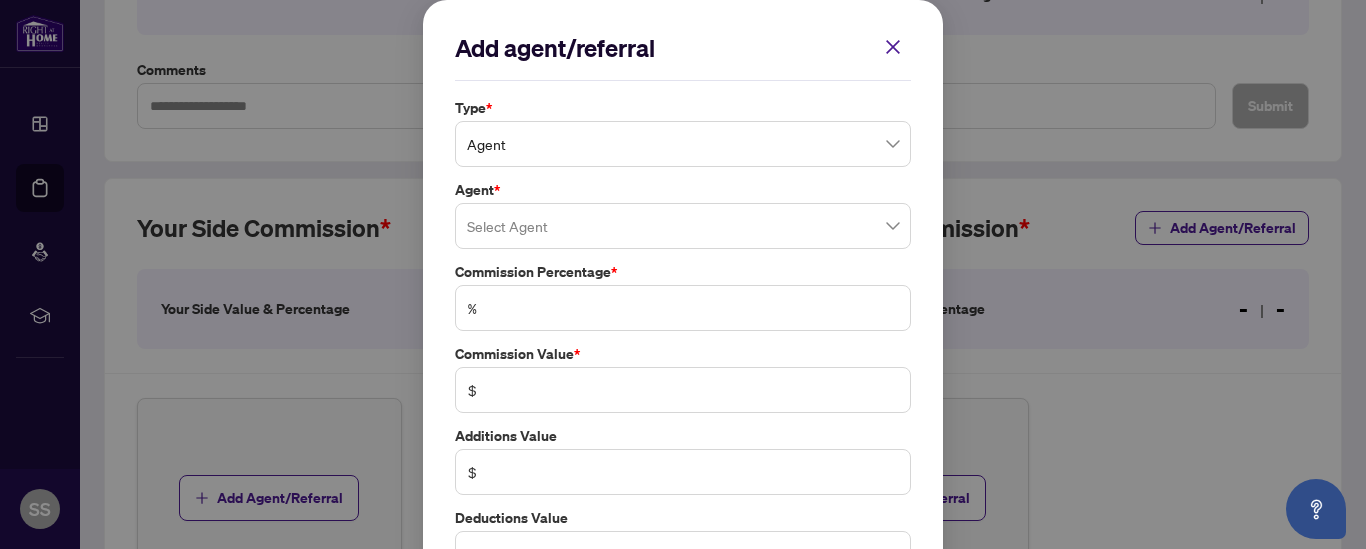 click at bounding box center [683, 226] 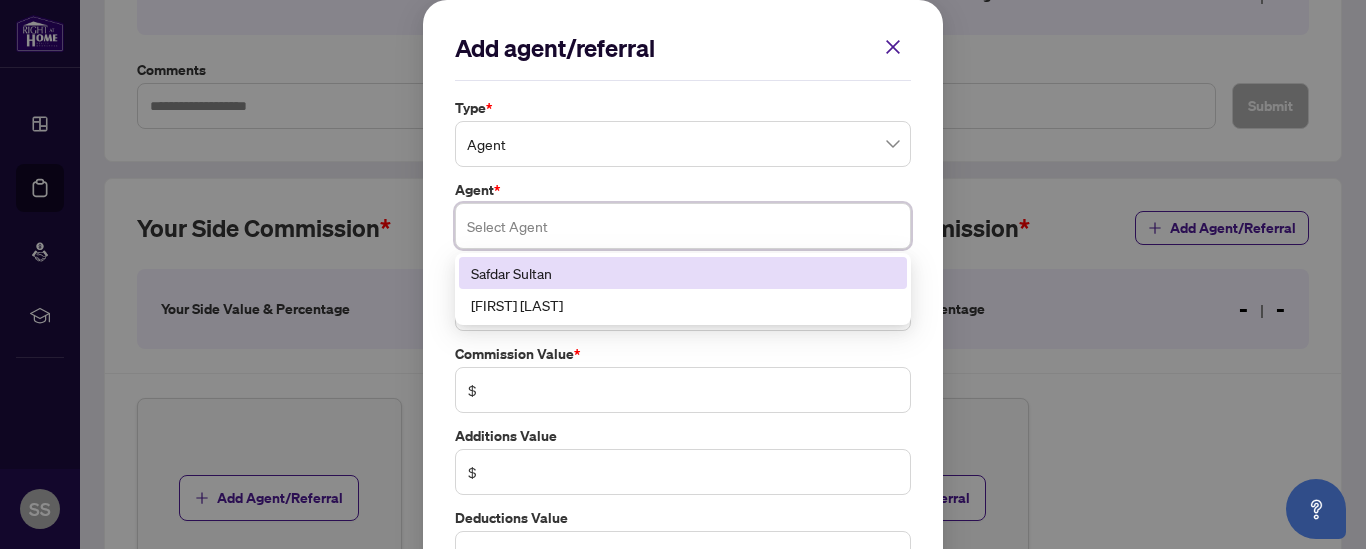 click on "Safdar Sultan" at bounding box center [683, 273] 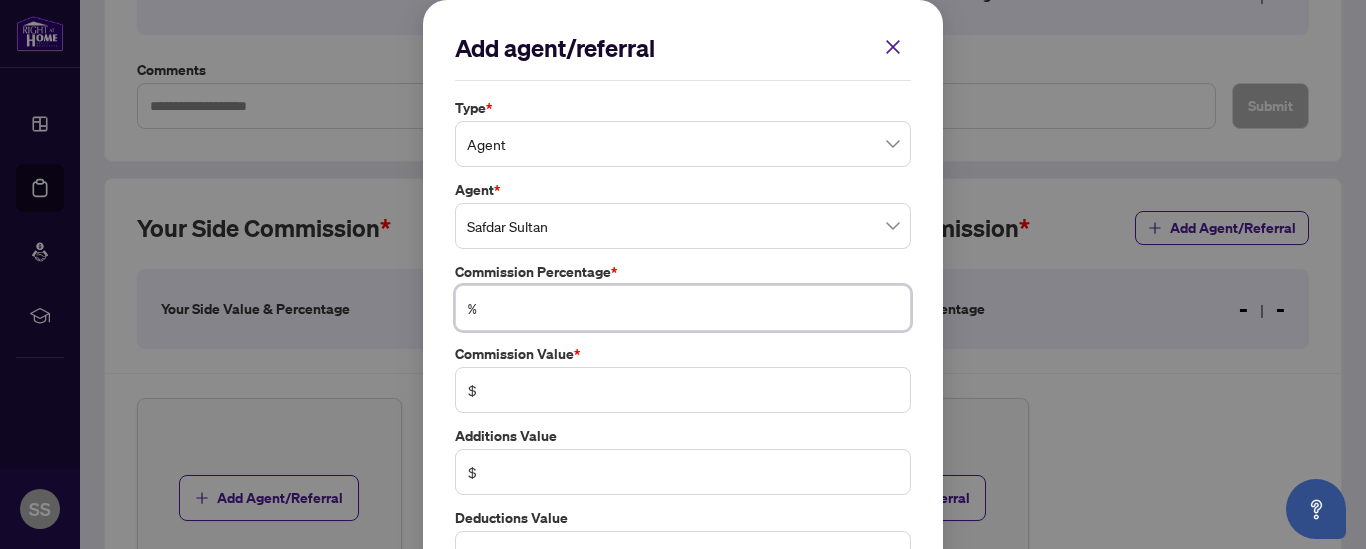click at bounding box center (693, 308) 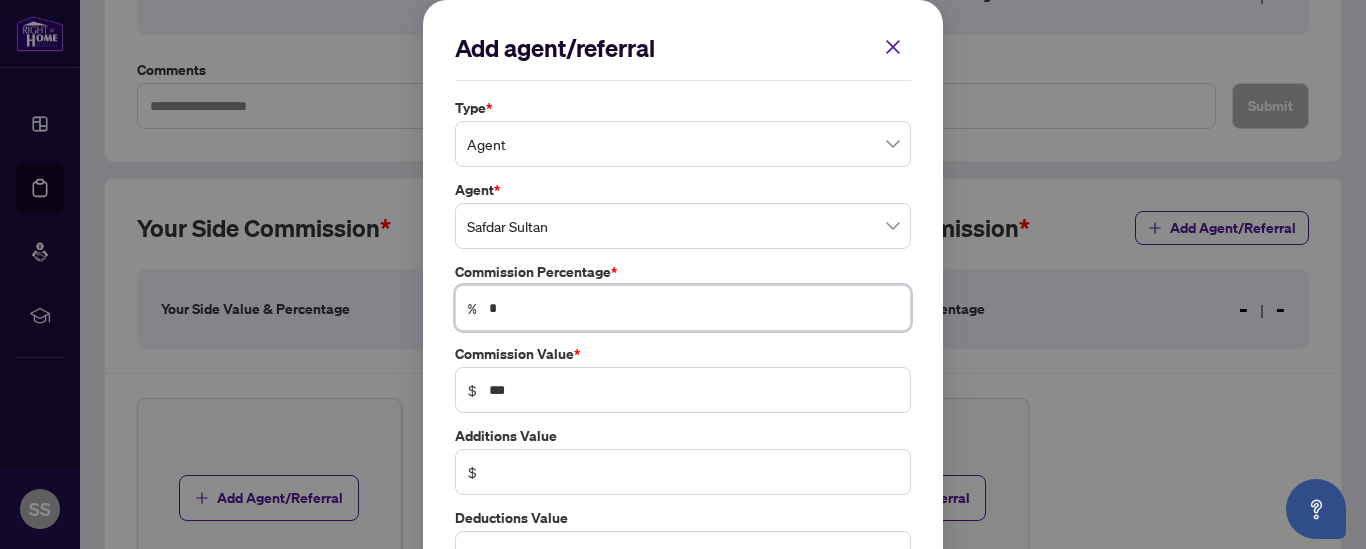 type on "**" 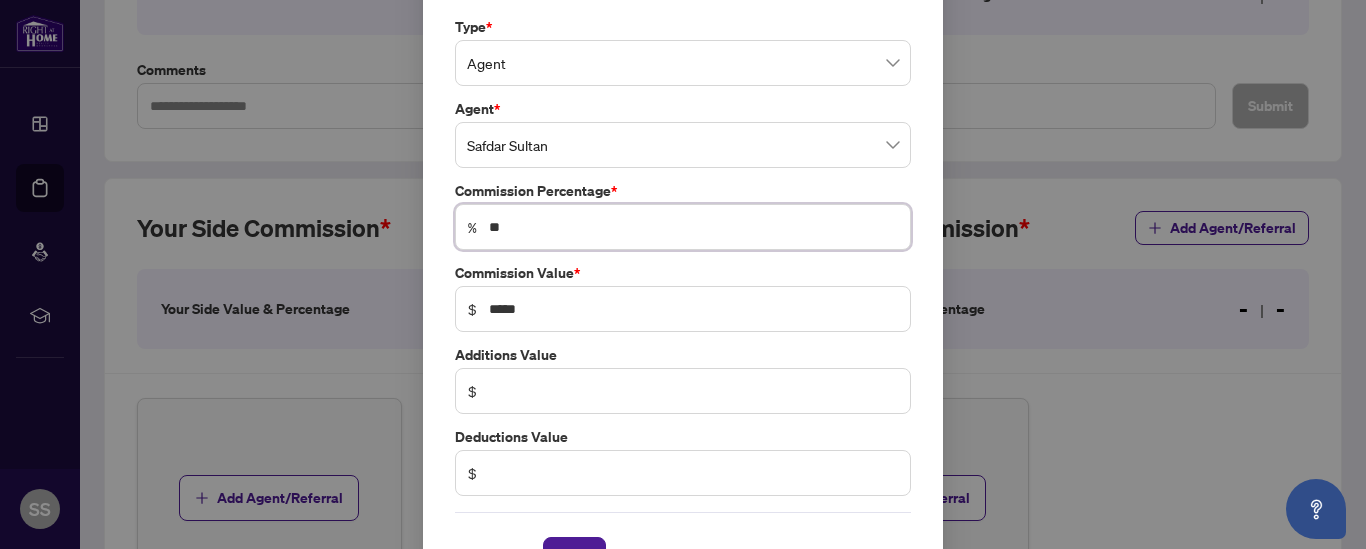 scroll, scrollTop: 143, scrollLeft: 0, axis: vertical 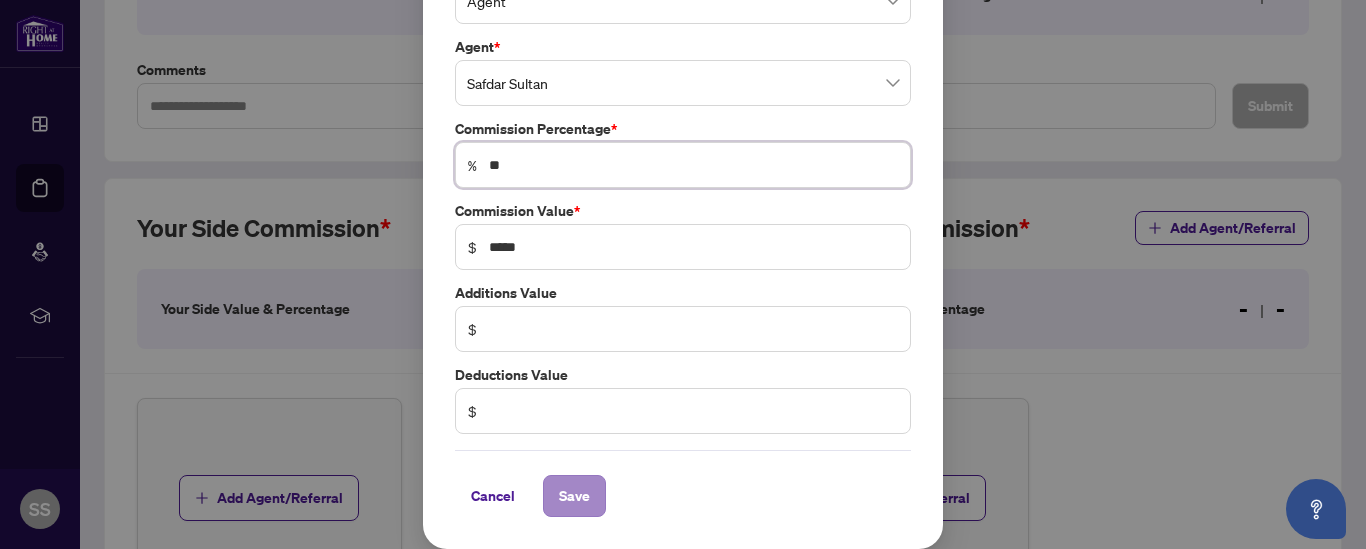 type on "**" 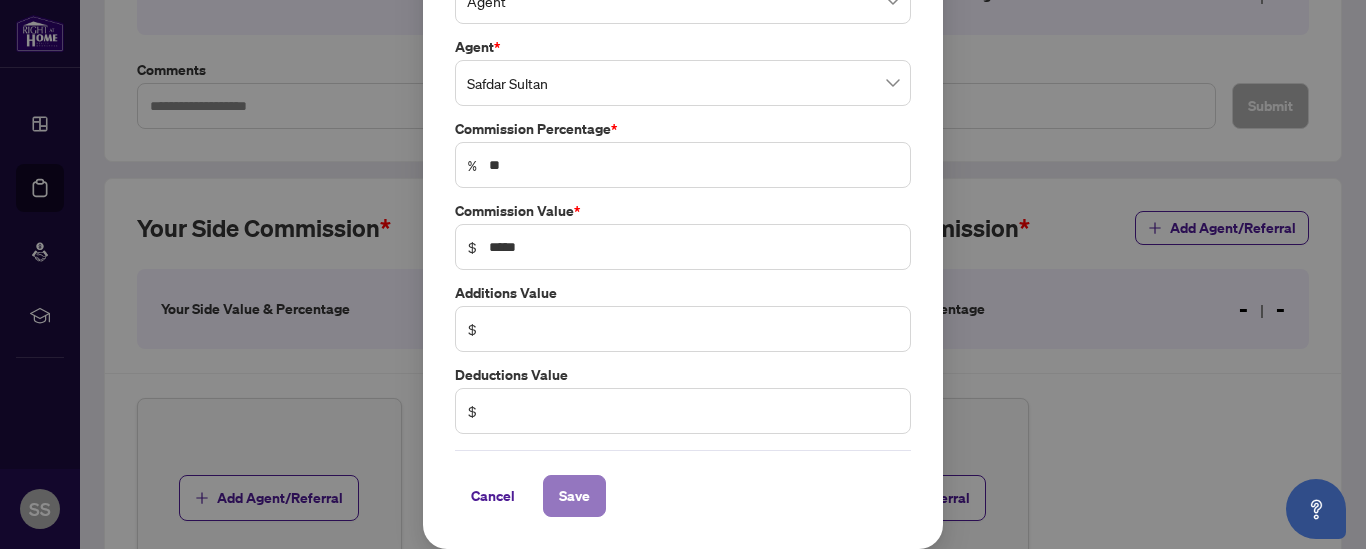 click on "Save" at bounding box center [574, 496] 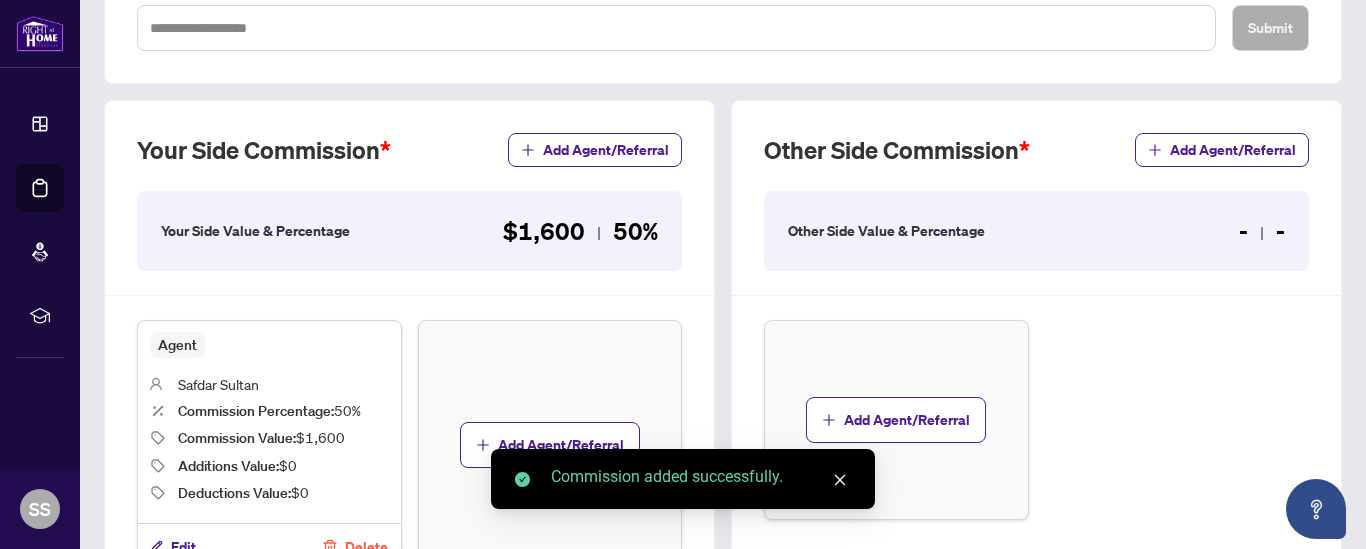 scroll, scrollTop: 508, scrollLeft: 0, axis: vertical 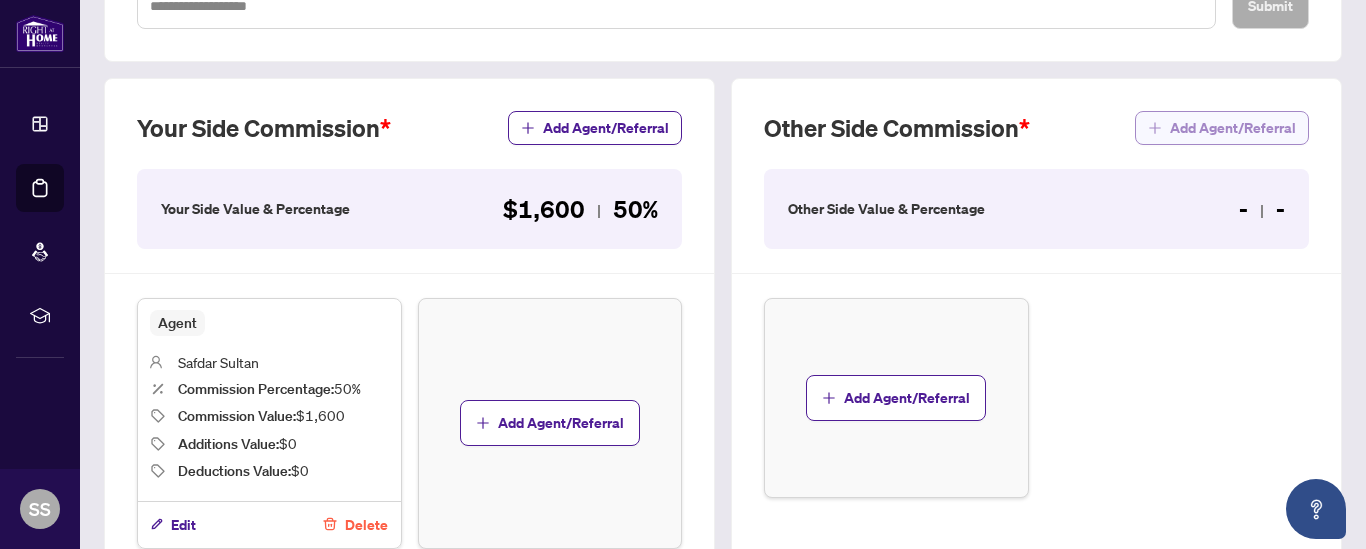 click on "Add Agent/Referral" at bounding box center [1233, 128] 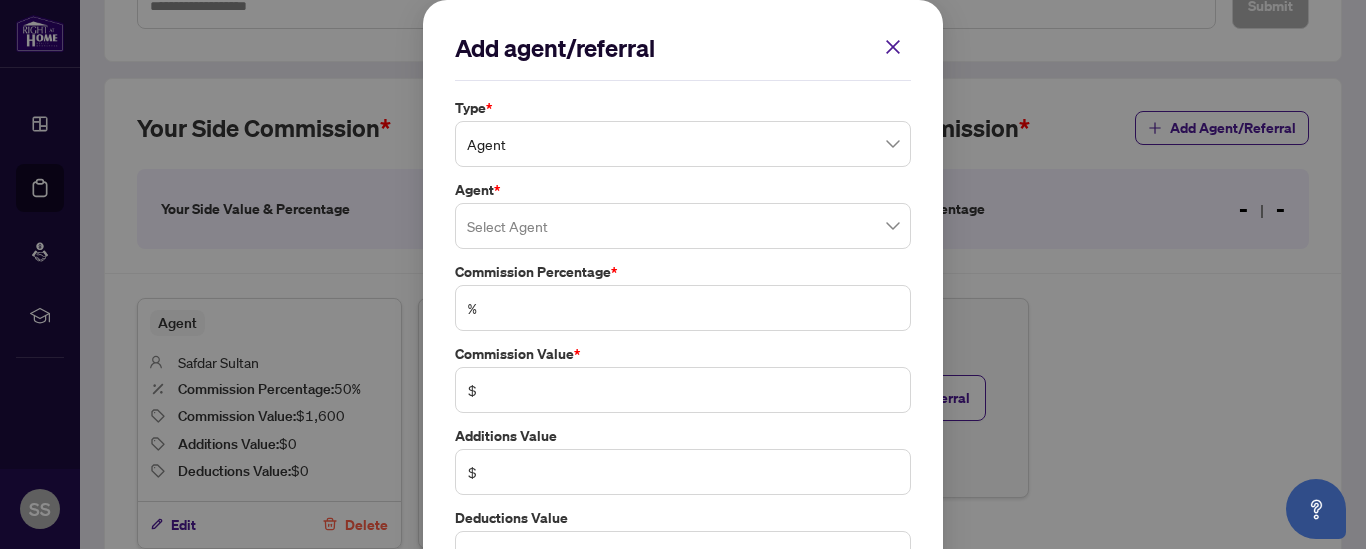 click on "Agent" at bounding box center (683, 144) 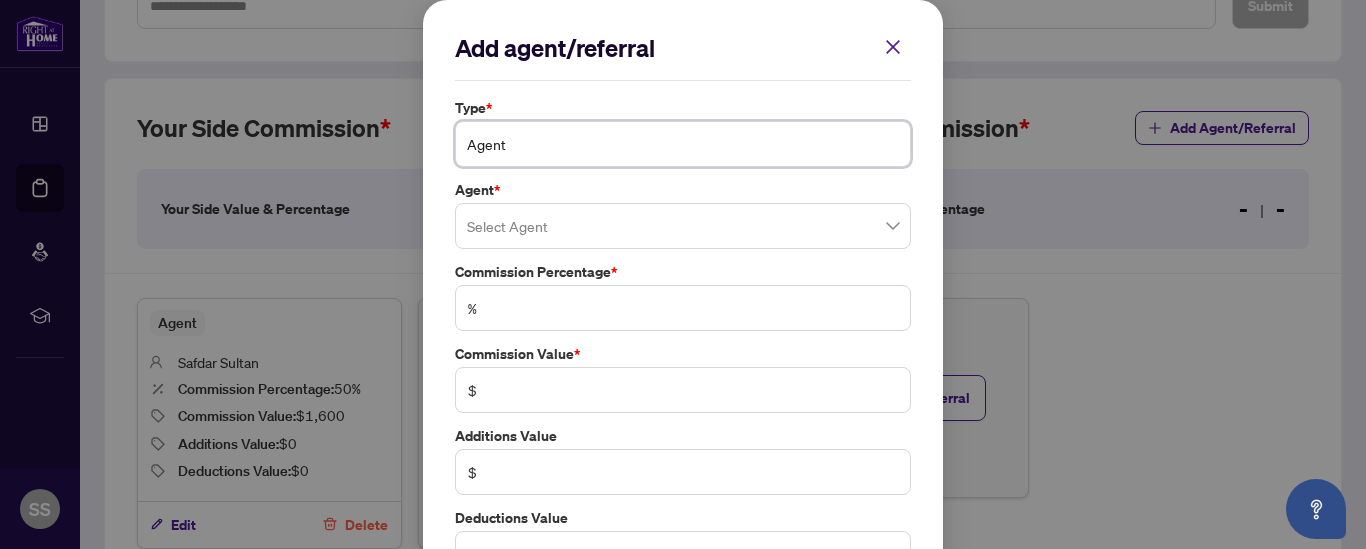 click on "Agent" at bounding box center (683, 144) 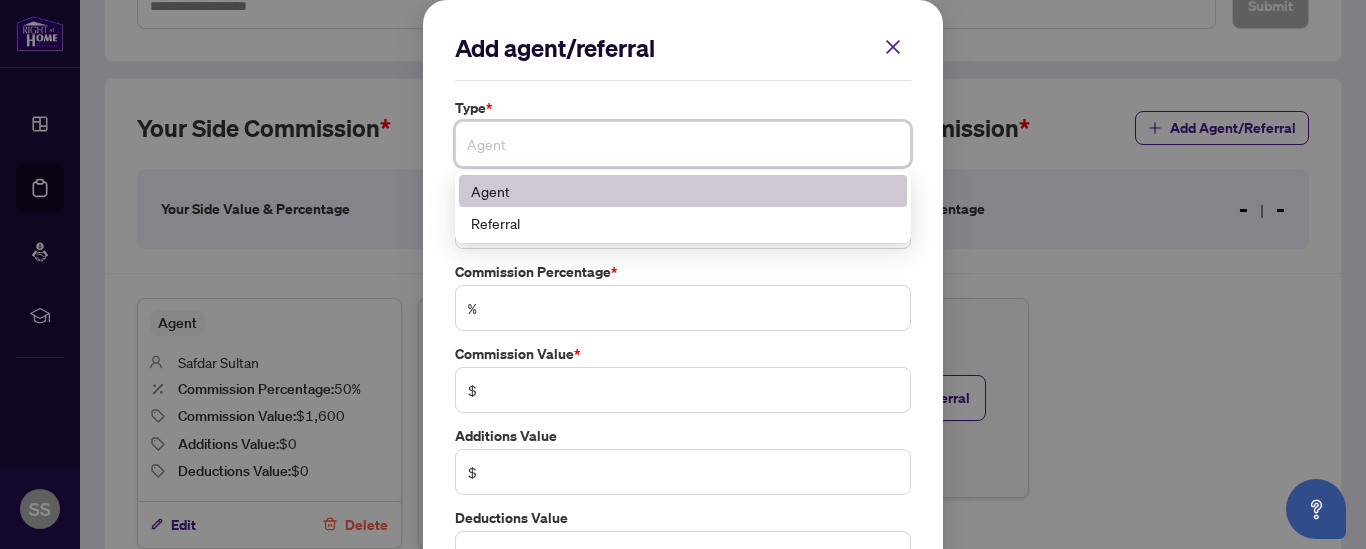 click on "Agent" at bounding box center (683, 144) 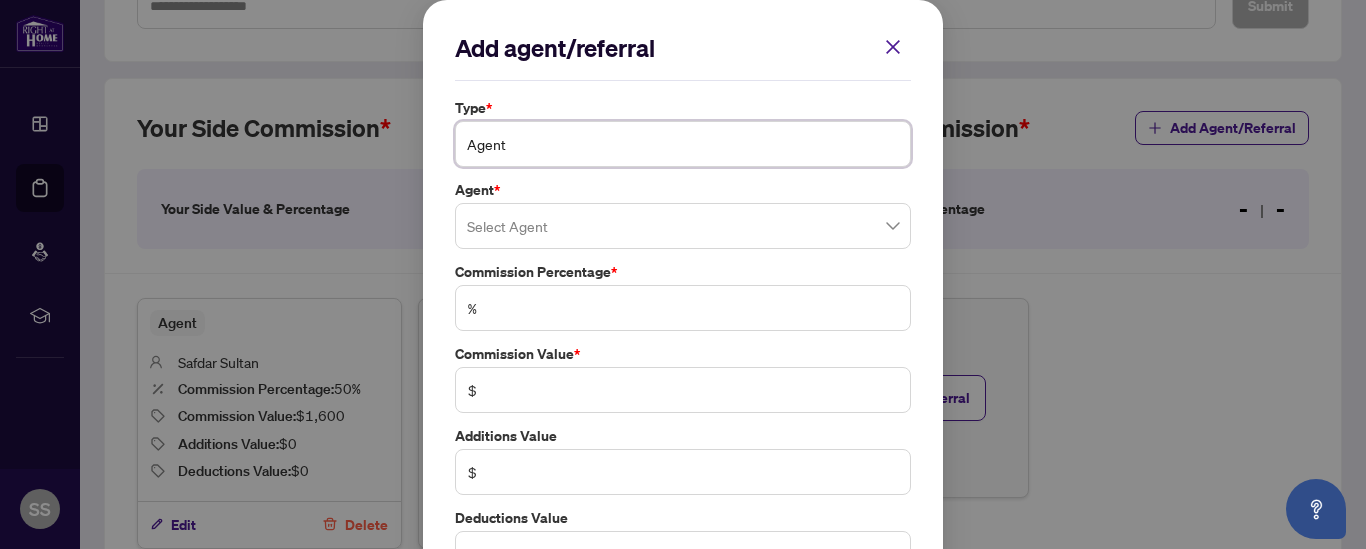 click on "Agent" at bounding box center (683, 144) 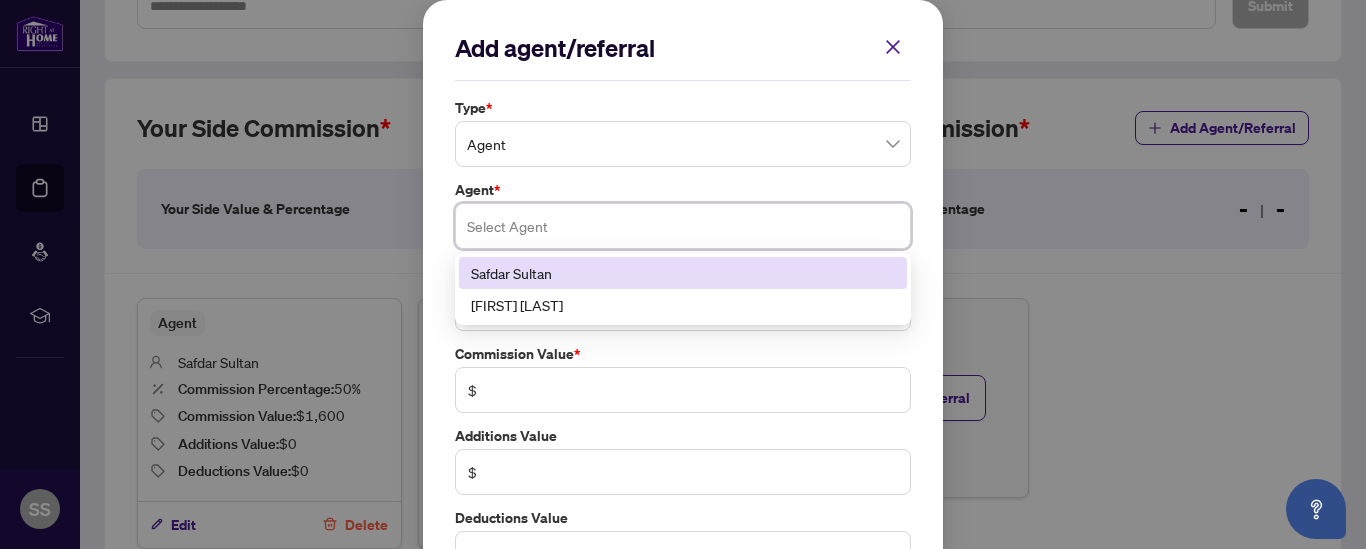 click at bounding box center (683, 226) 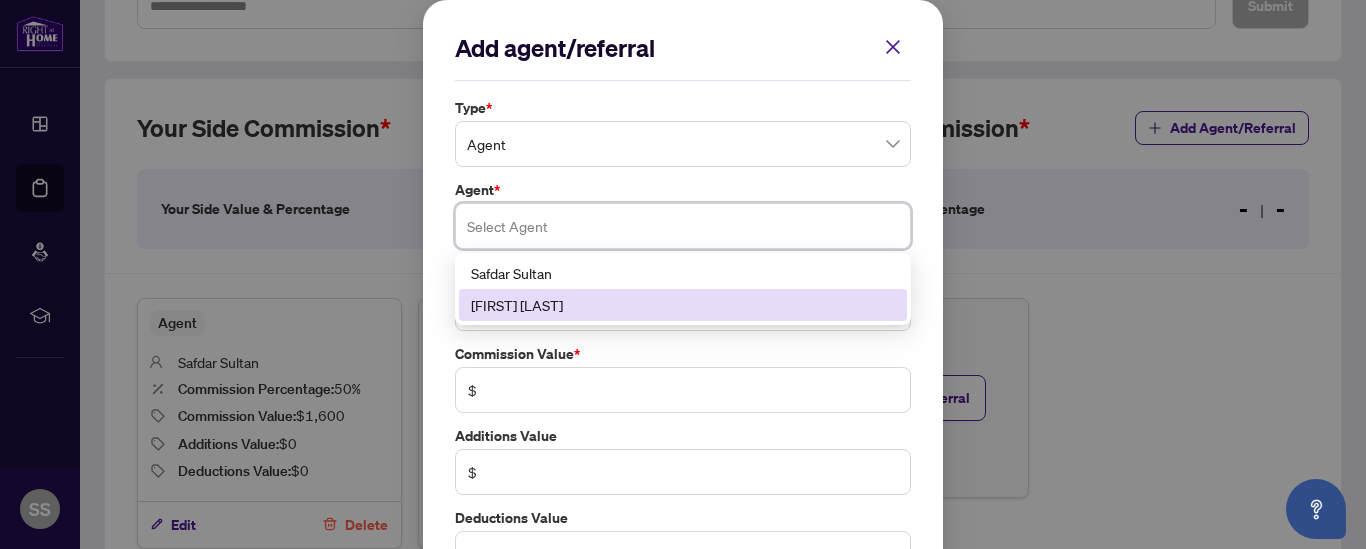 click on "[FIRST] [LAST]" at bounding box center (683, 305) 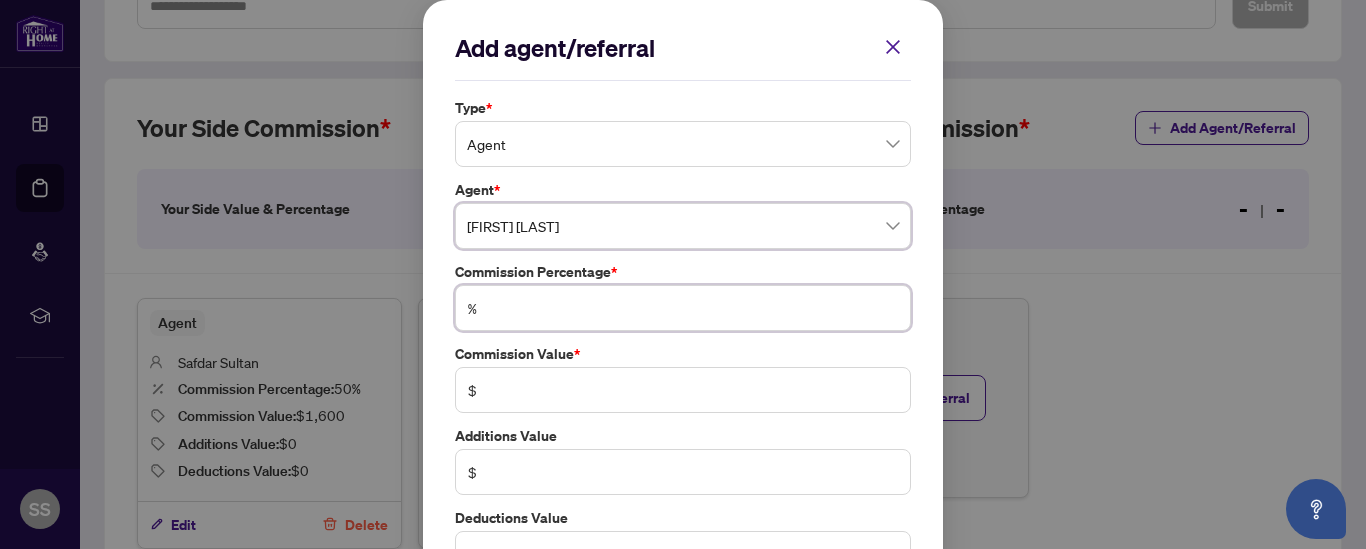 click at bounding box center (693, 308) 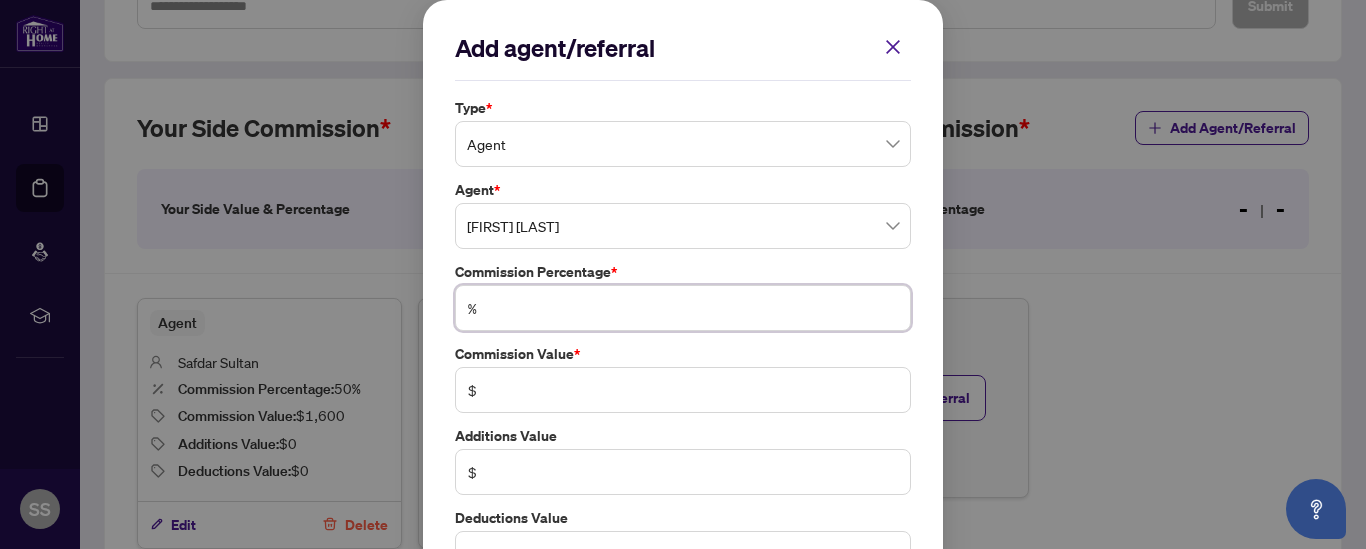 type on "*" 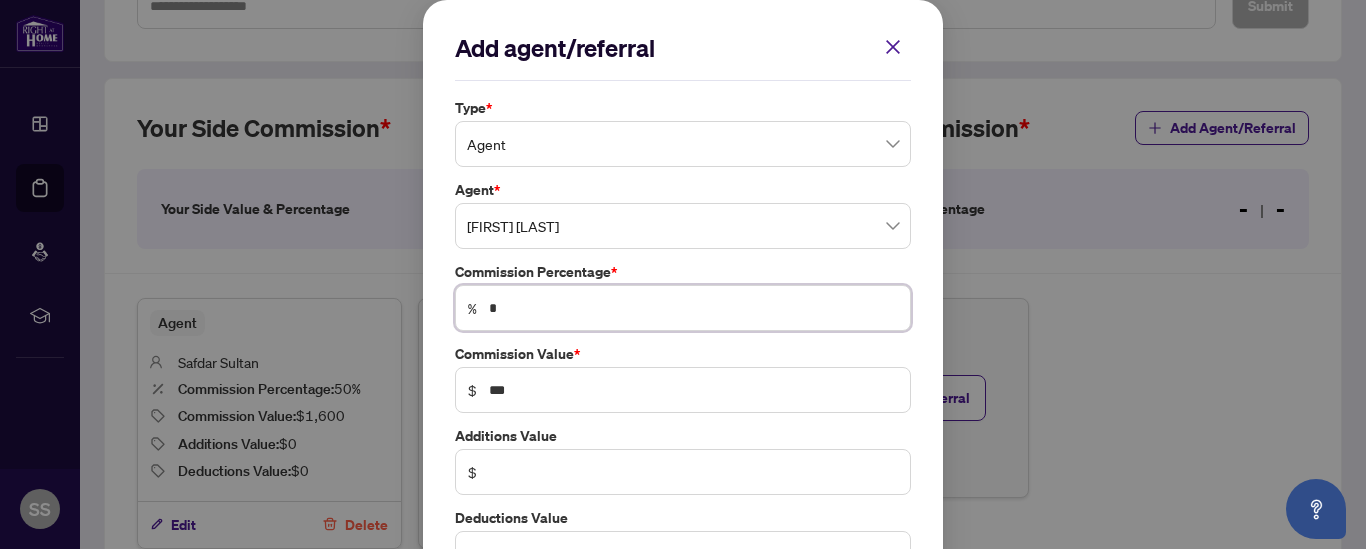 type on "**" 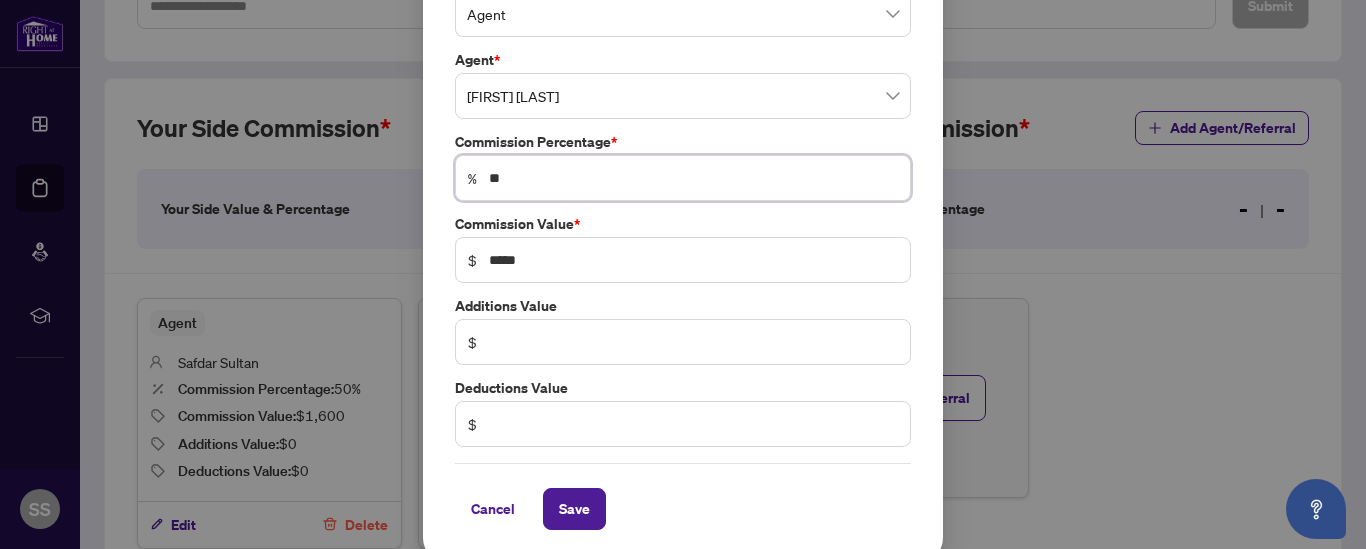 scroll, scrollTop: 143, scrollLeft: 0, axis: vertical 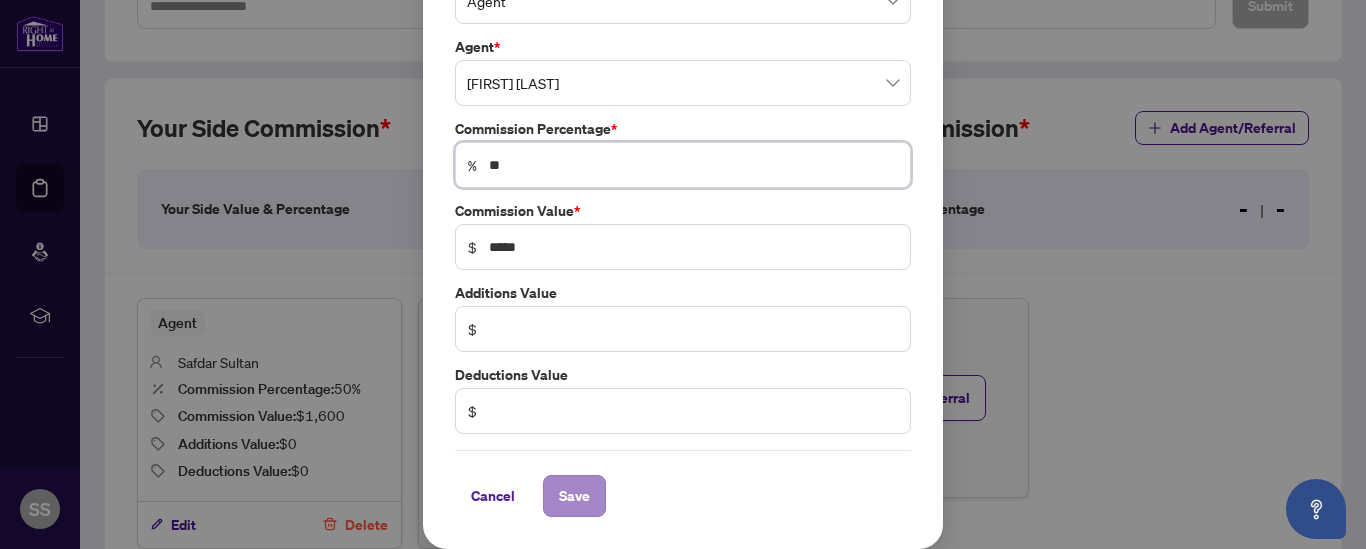 type on "**" 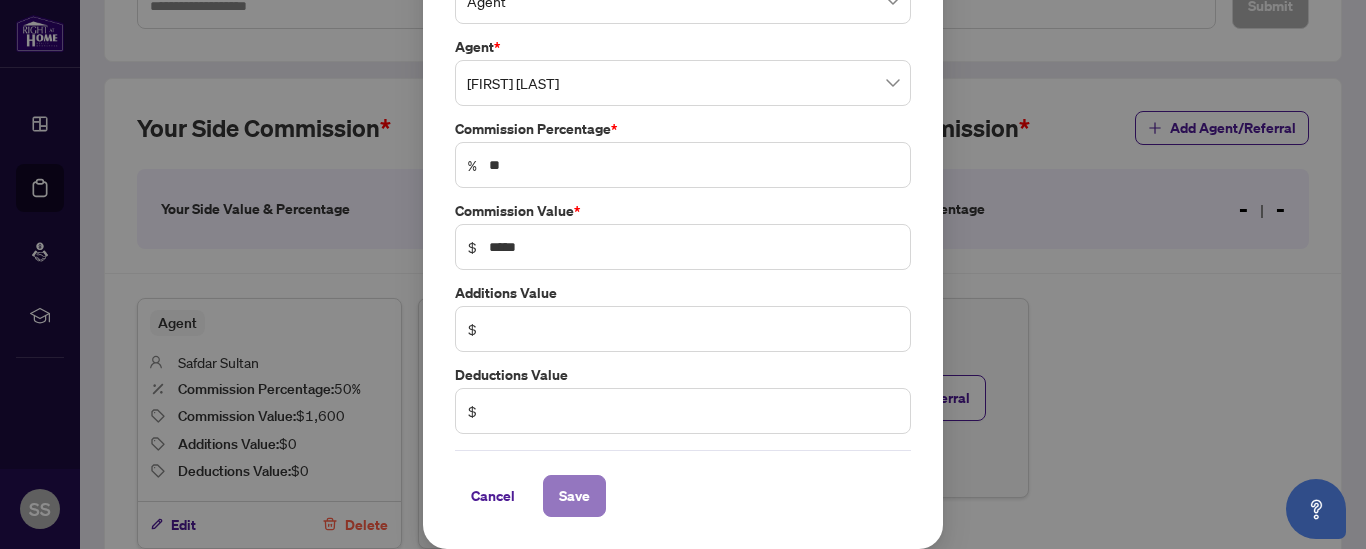 click on "Save" at bounding box center (574, 496) 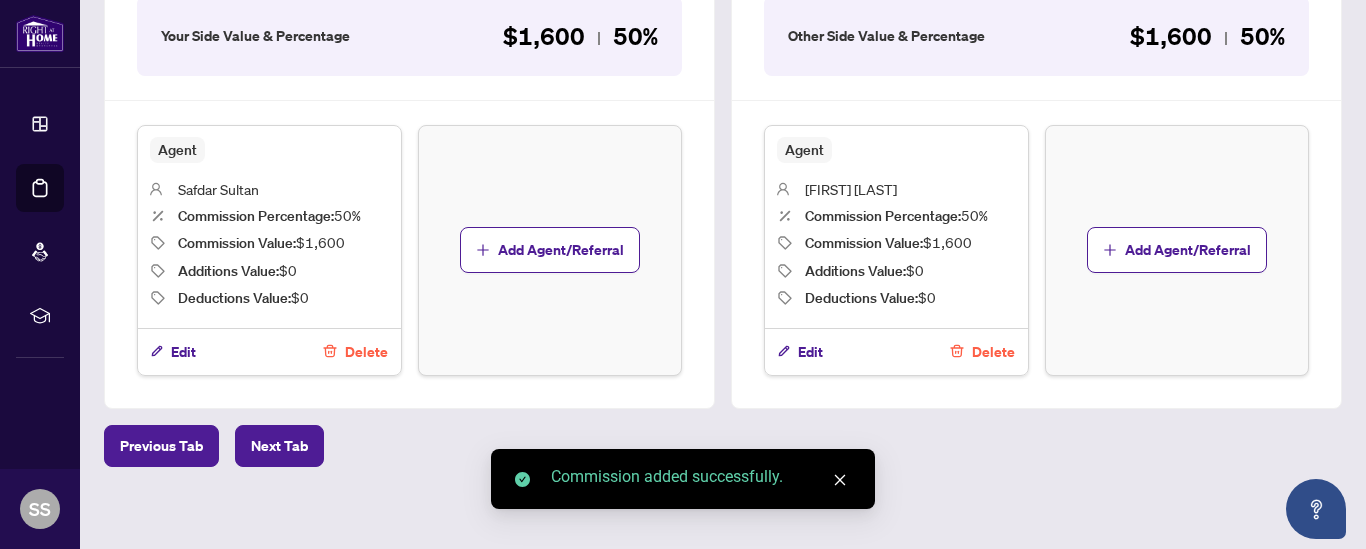 scroll, scrollTop: 687, scrollLeft: 0, axis: vertical 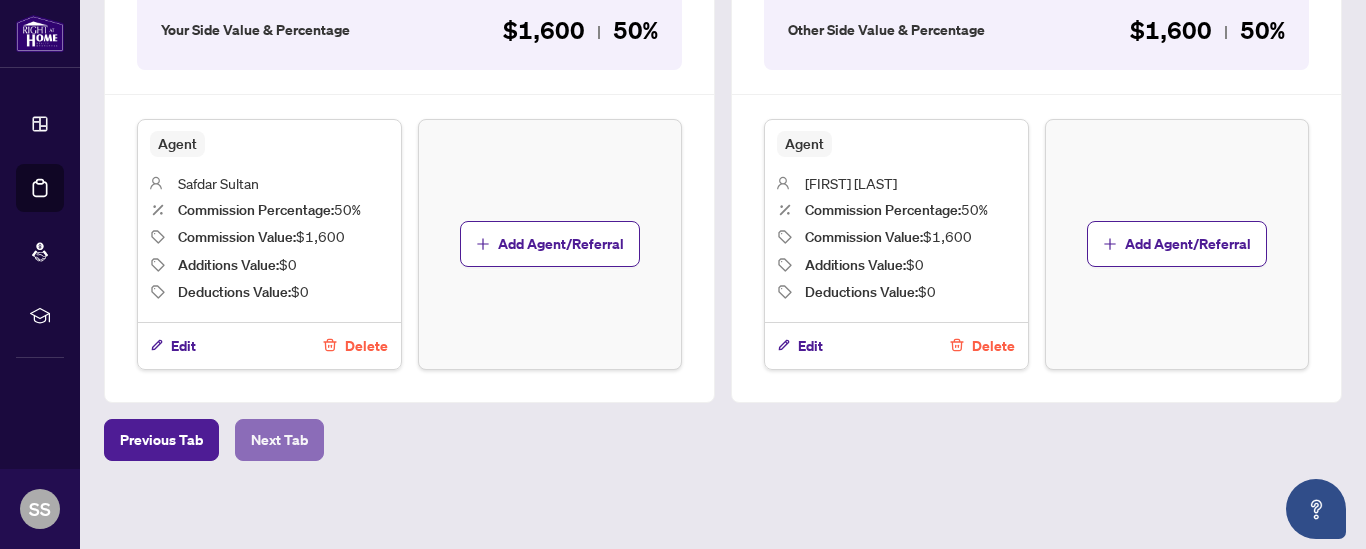 click on "Next Tab" at bounding box center [279, 440] 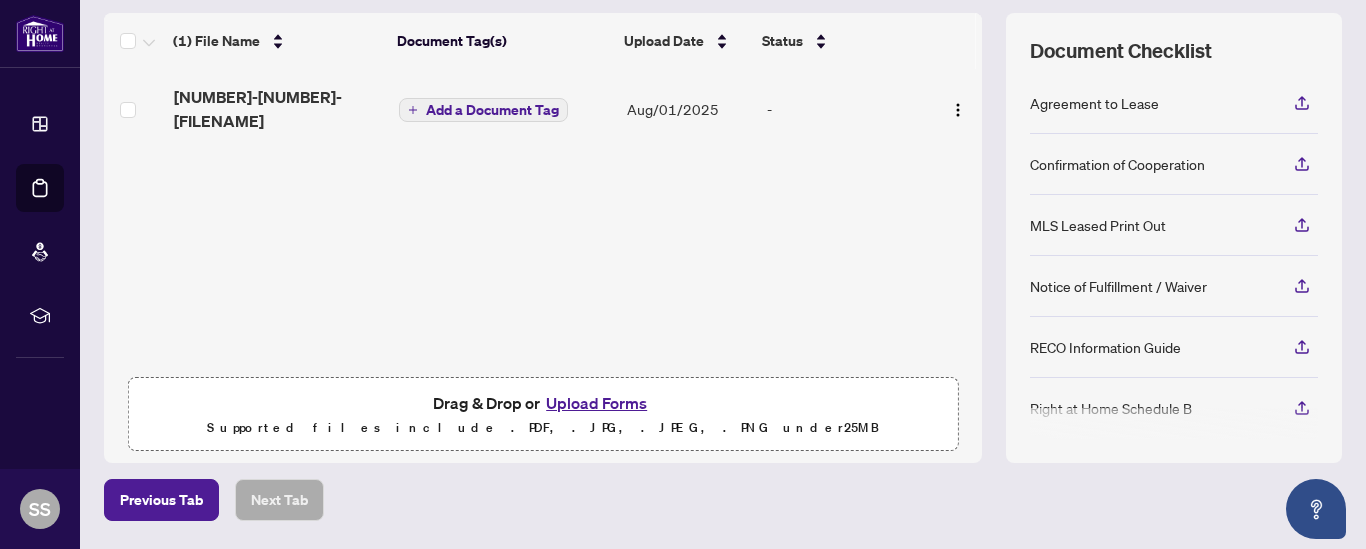 scroll, scrollTop: 265, scrollLeft: 0, axis: vertical 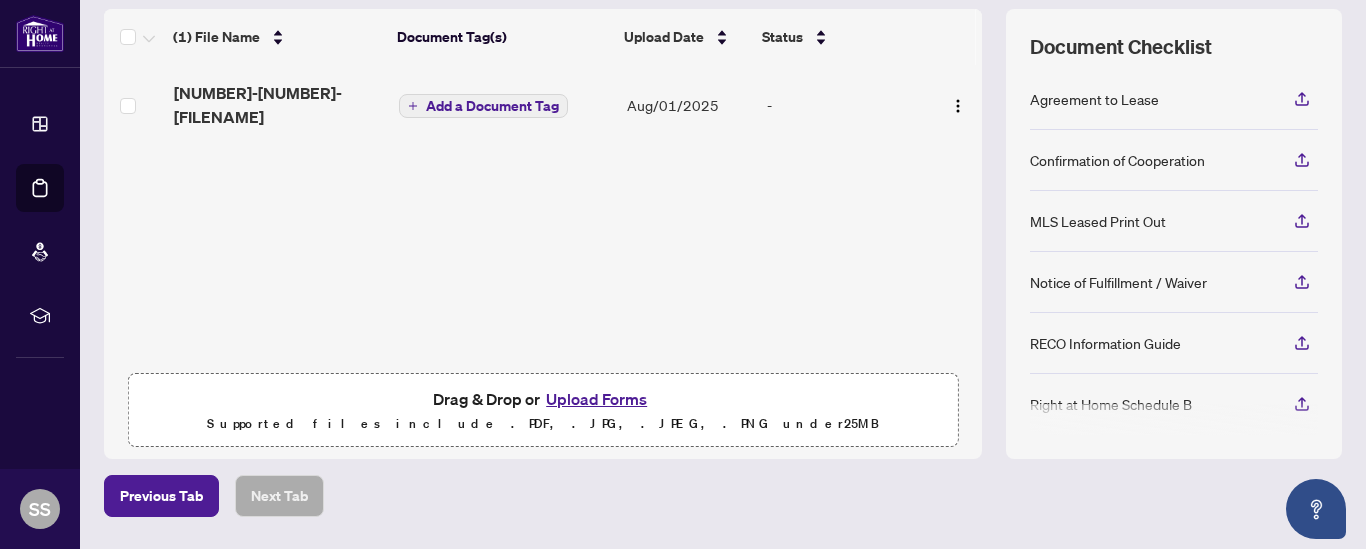 click on "Upload Forms" at bounding box center [596, 399] 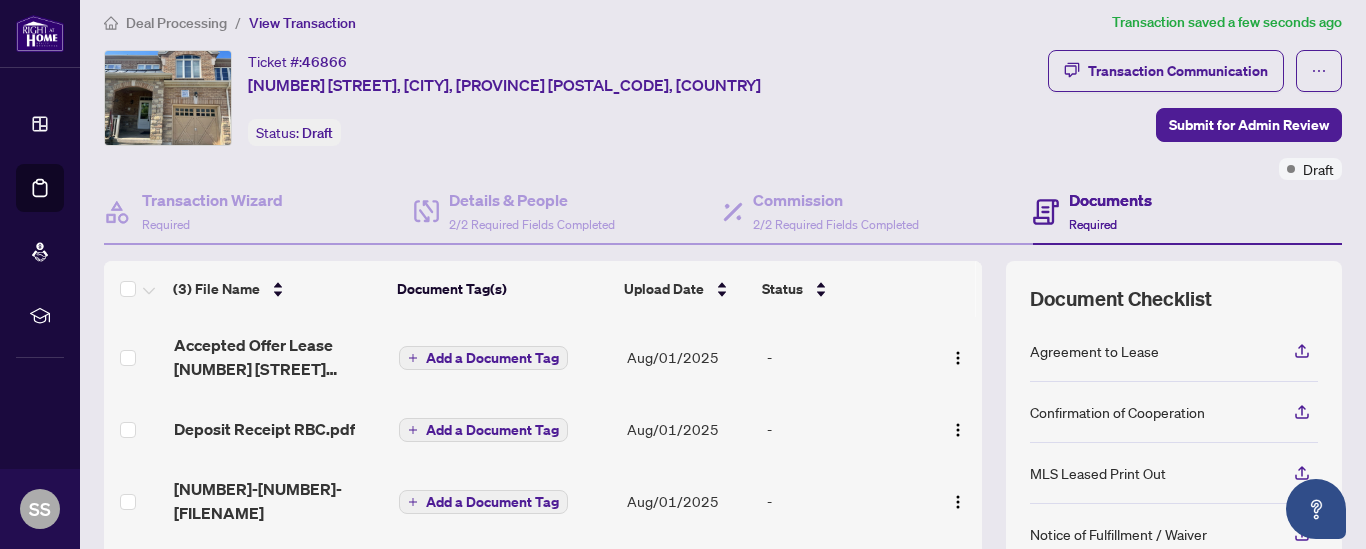 scroll, scrollTop: 0, scrollLeft: 0, axis: both 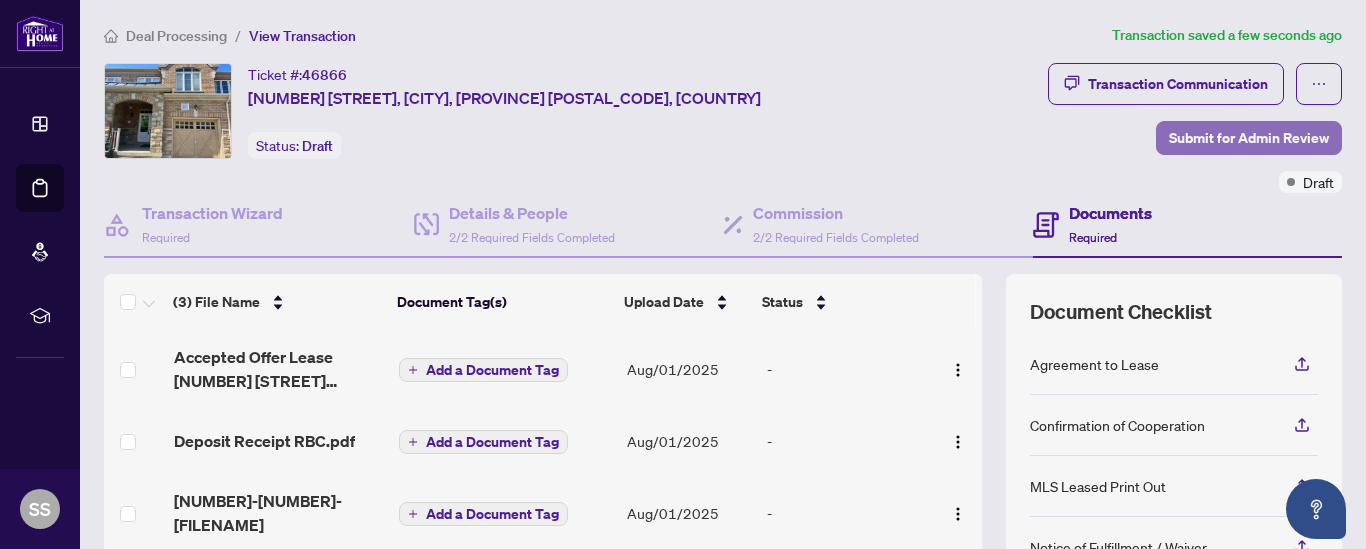 click on "Submit for Admin Review" at bounding box center (1249, 138) 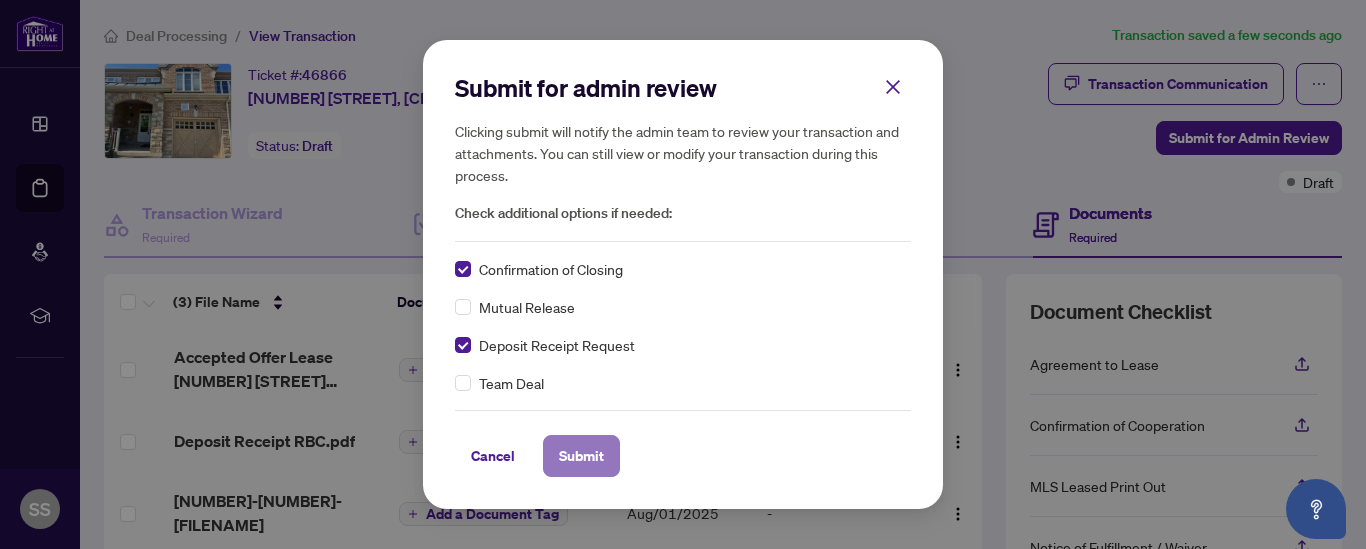 click on "Submit" at bounding box center (581, 456) 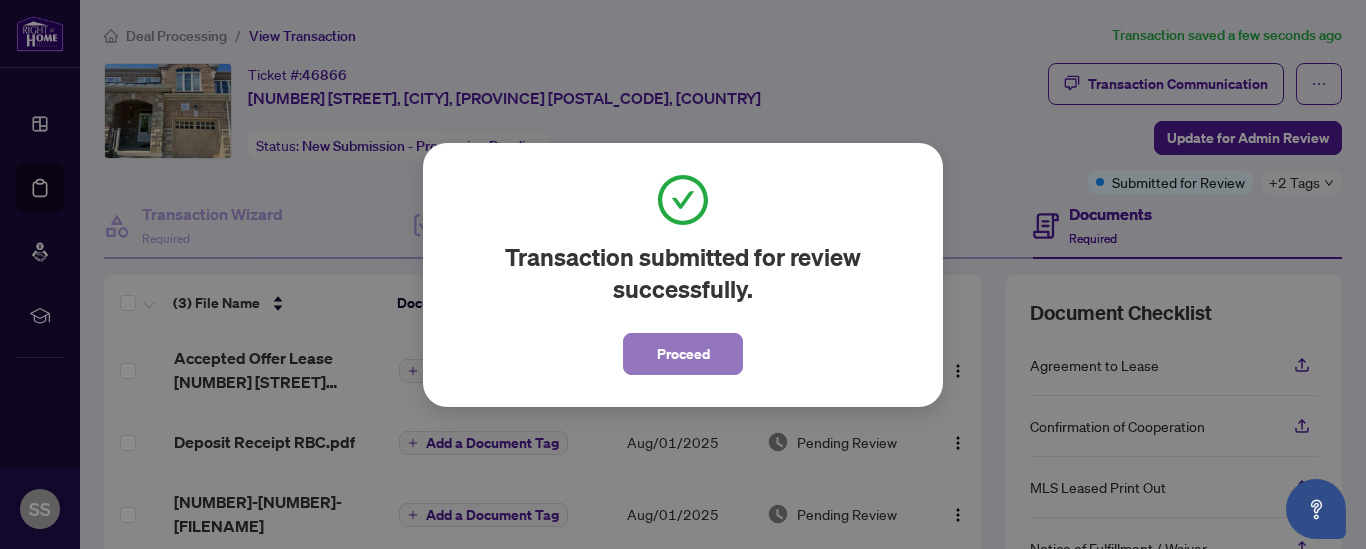 click on "Proceed" at bounding box center [683, 354] 